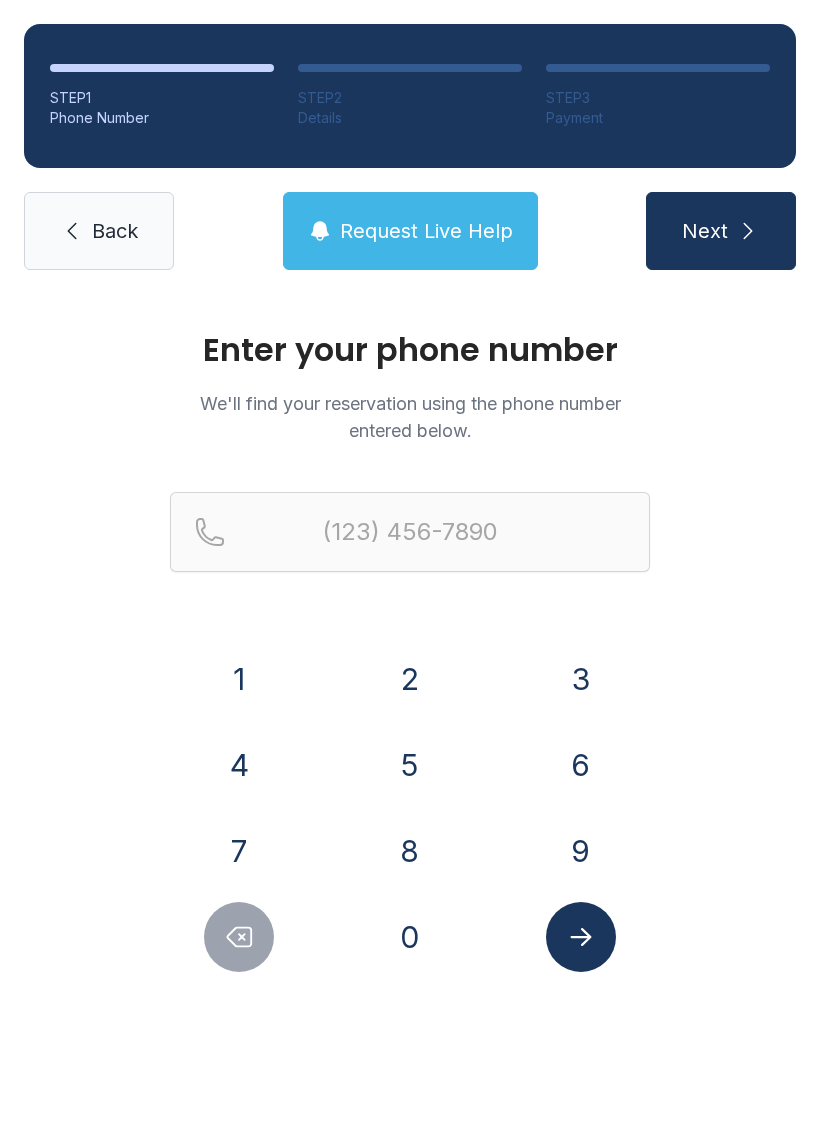 scroll, scrollTop: 0, scrollLeft: 0, axis: both 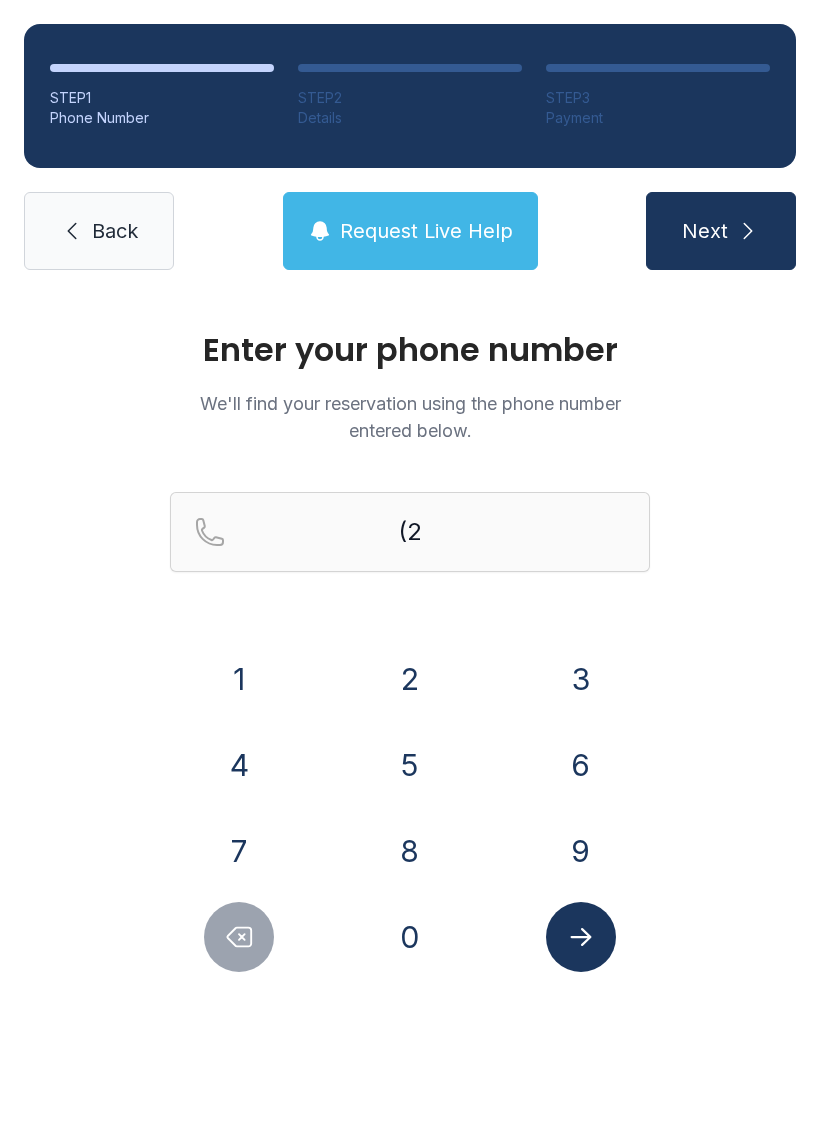 click on "0" at bounding box center (410, 937) 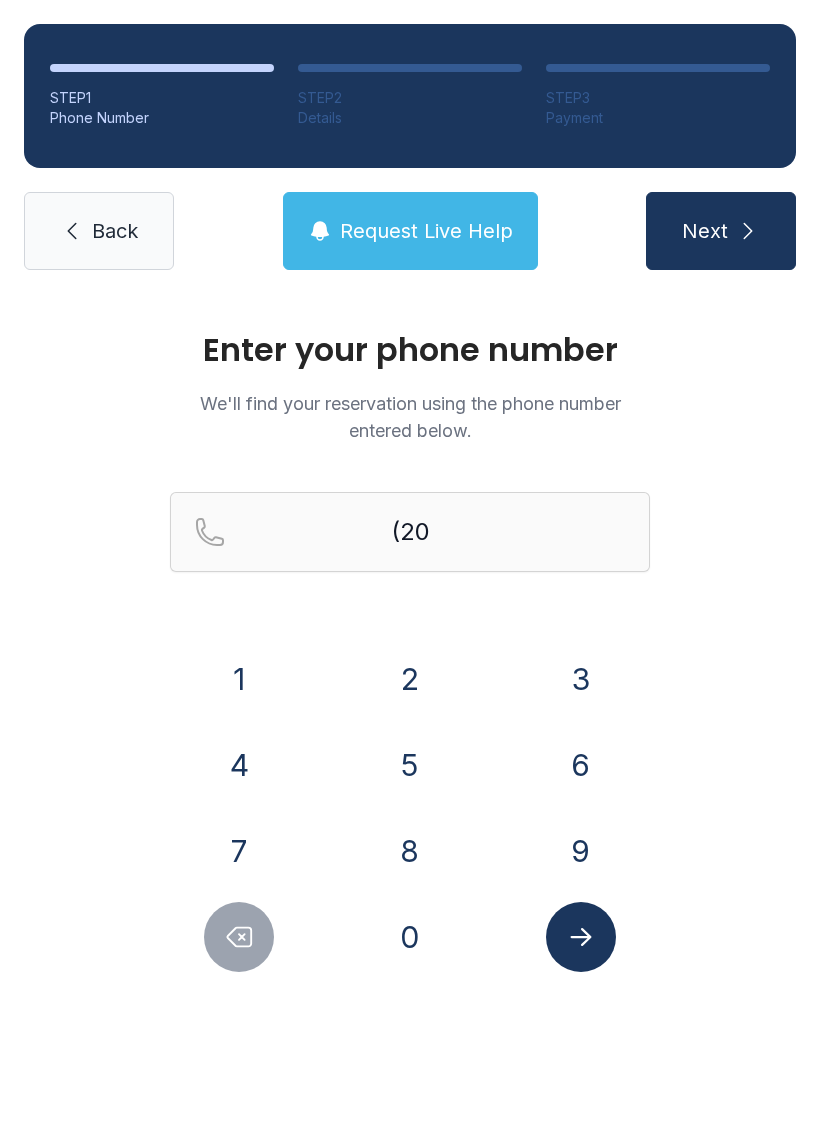 click on "3" at bounding box center (581, 679) 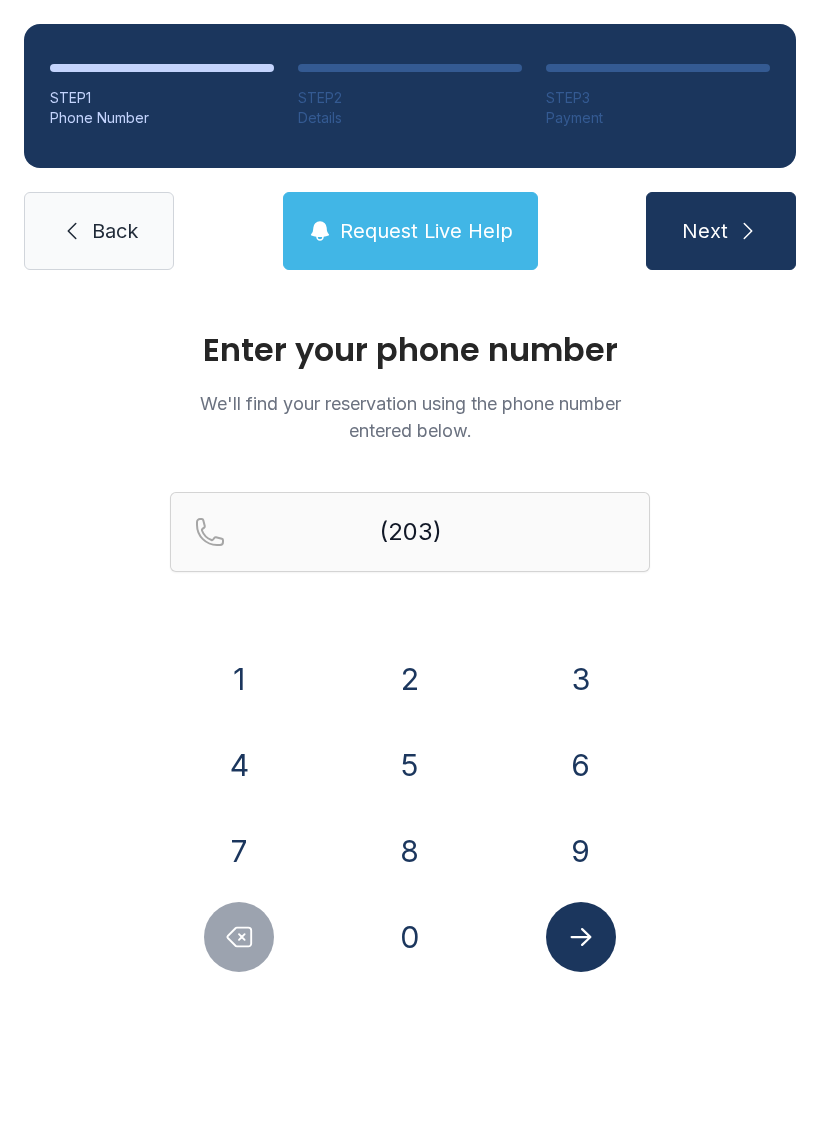 click on "5" at bounding box center (410, 765) 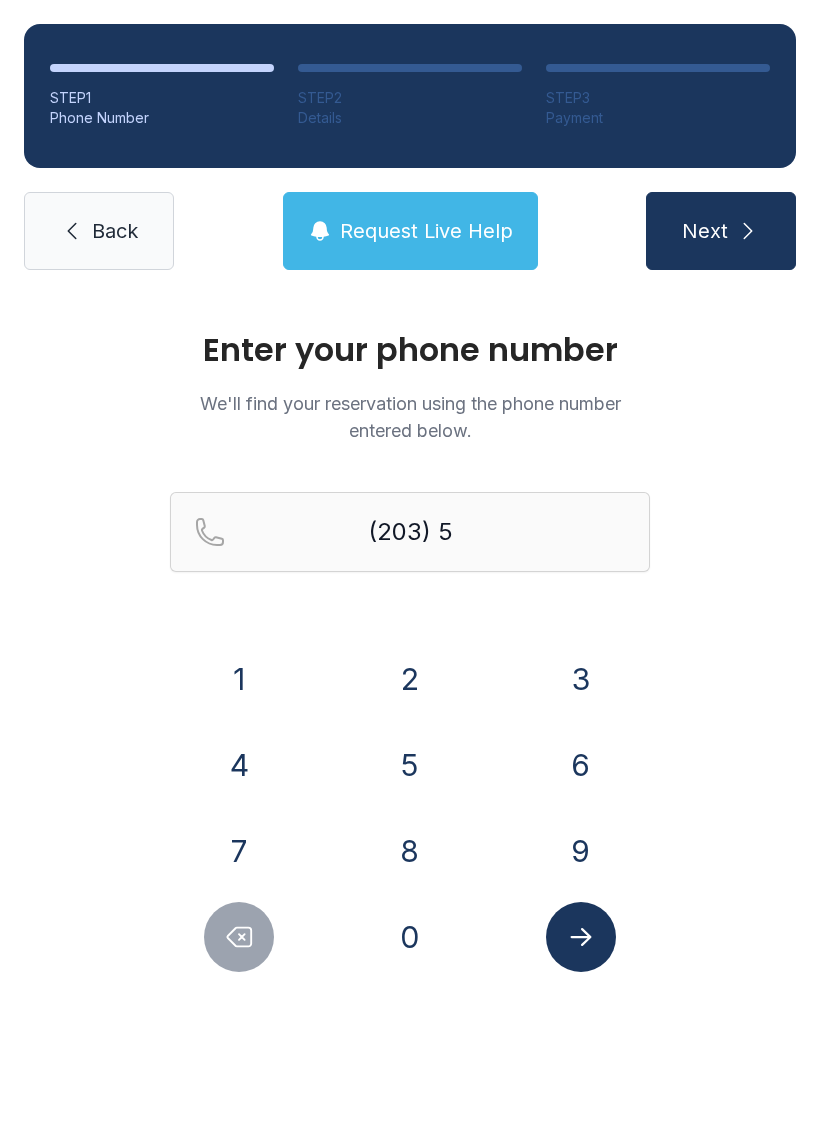 click on "2" at bounding box center [410, 679] 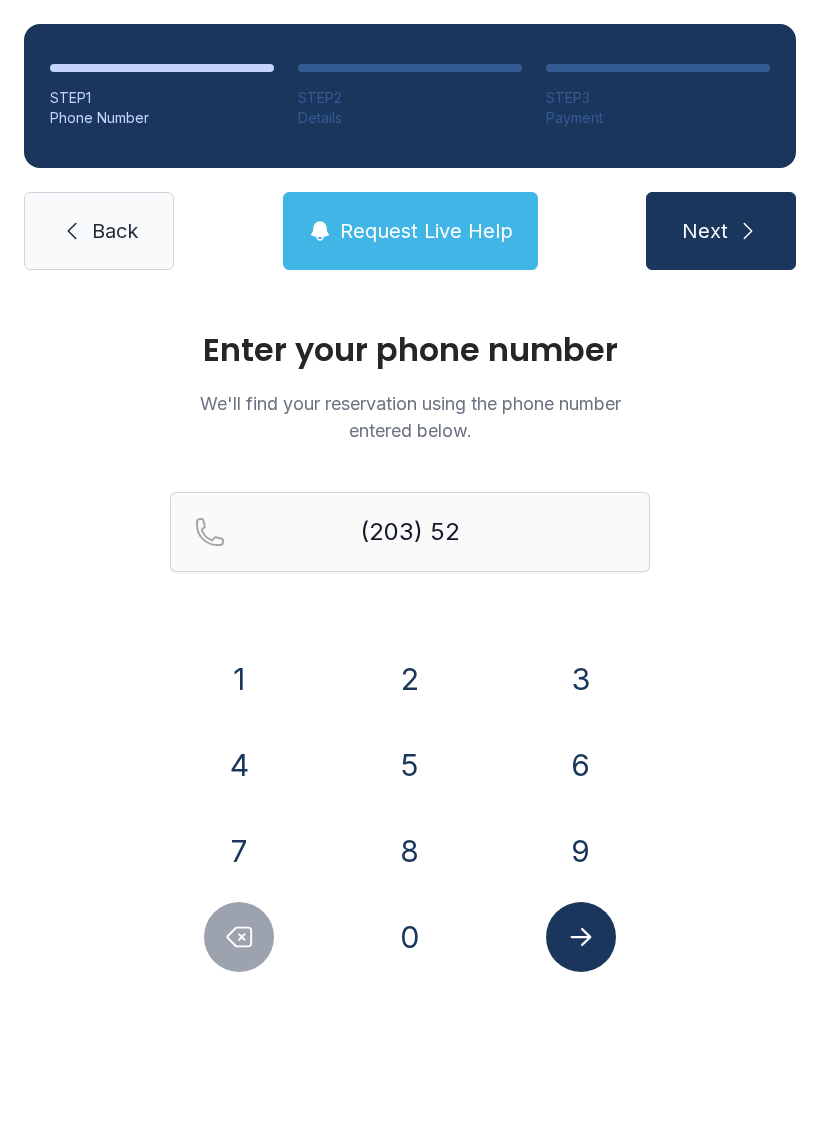 click on "1" at bounding box center (239, 679) 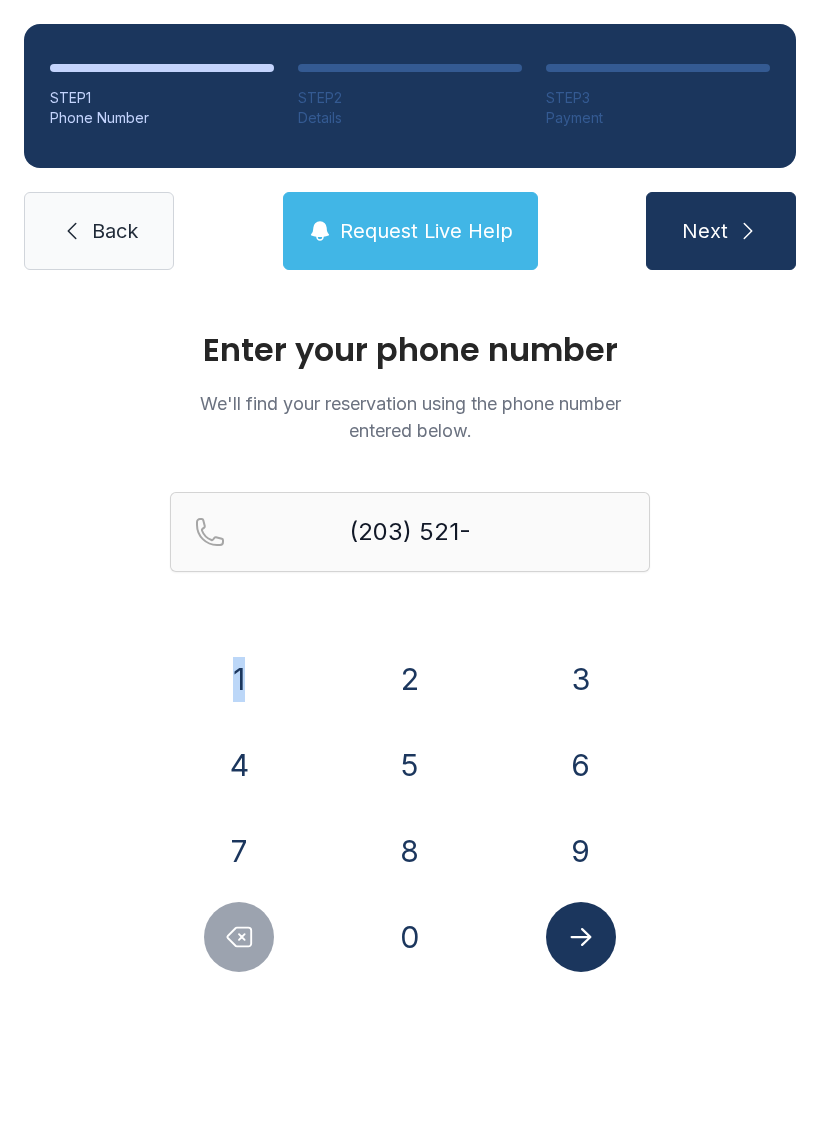 click on "5" at bounding box center [410, 765] 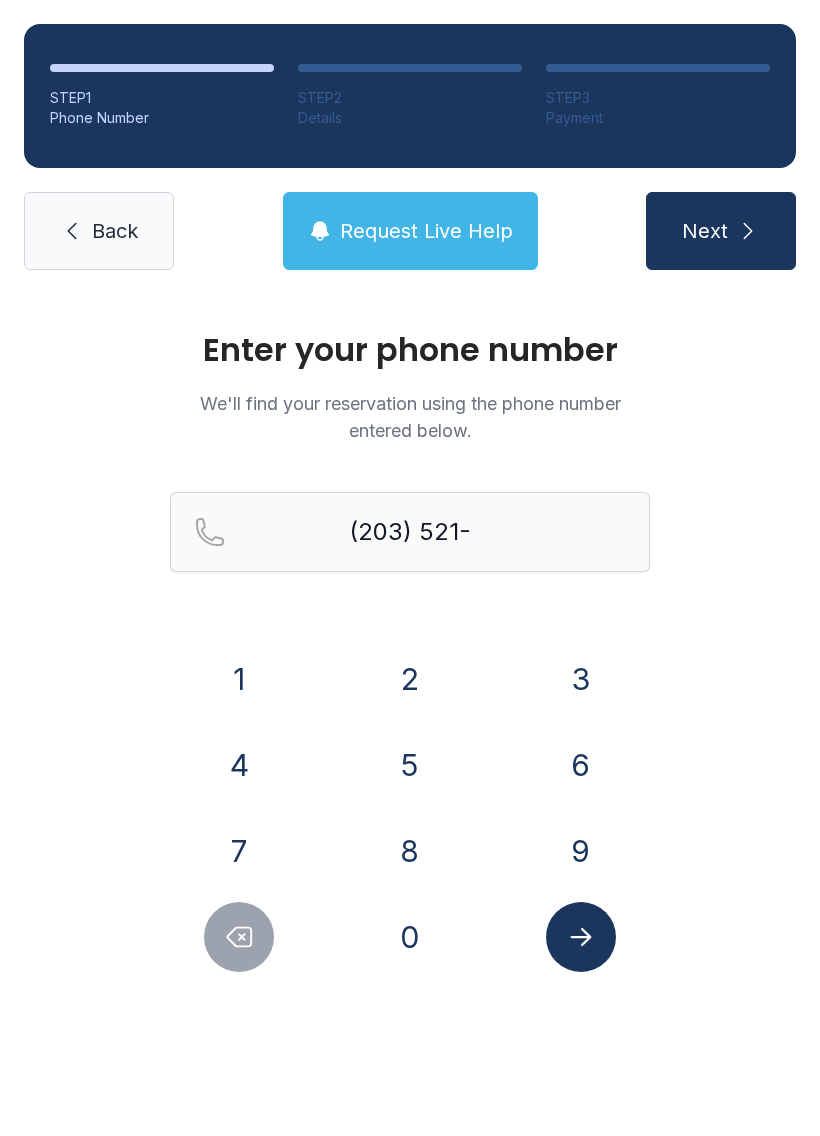 click on "4" at bounding box center [239, 765] 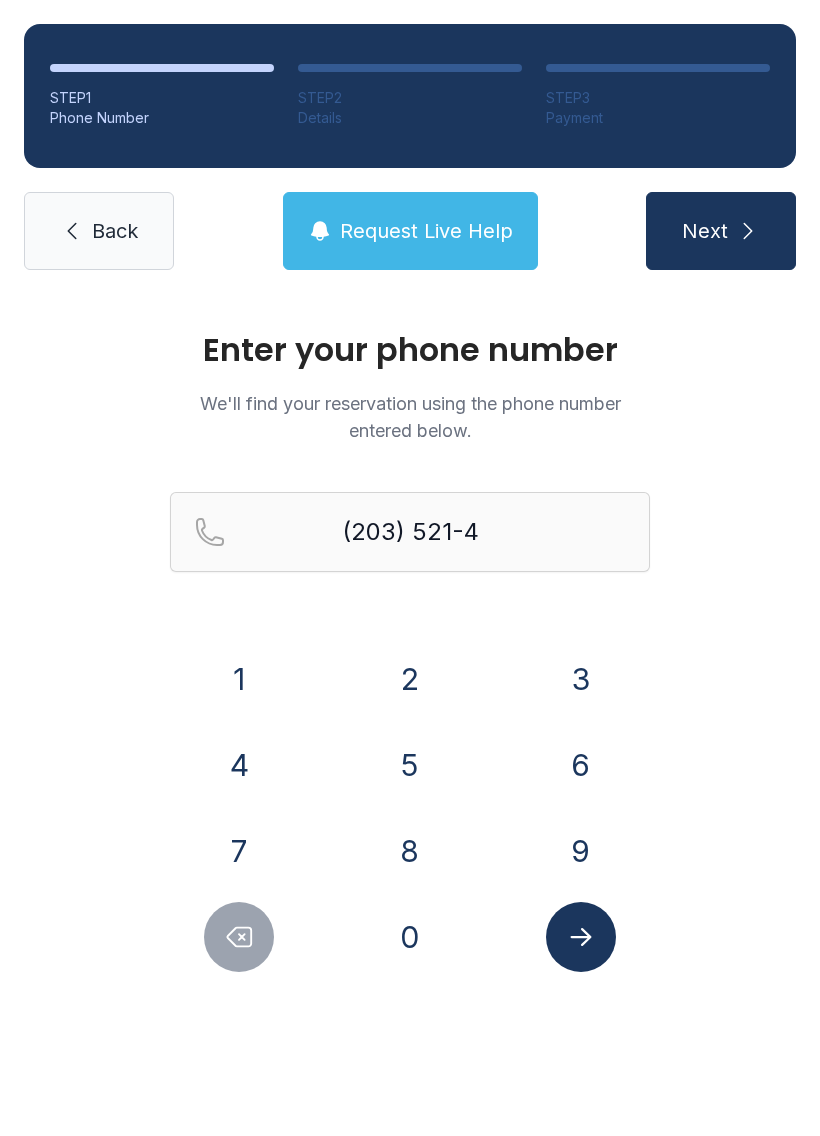 click on "8" at bounding box center [410, 851] 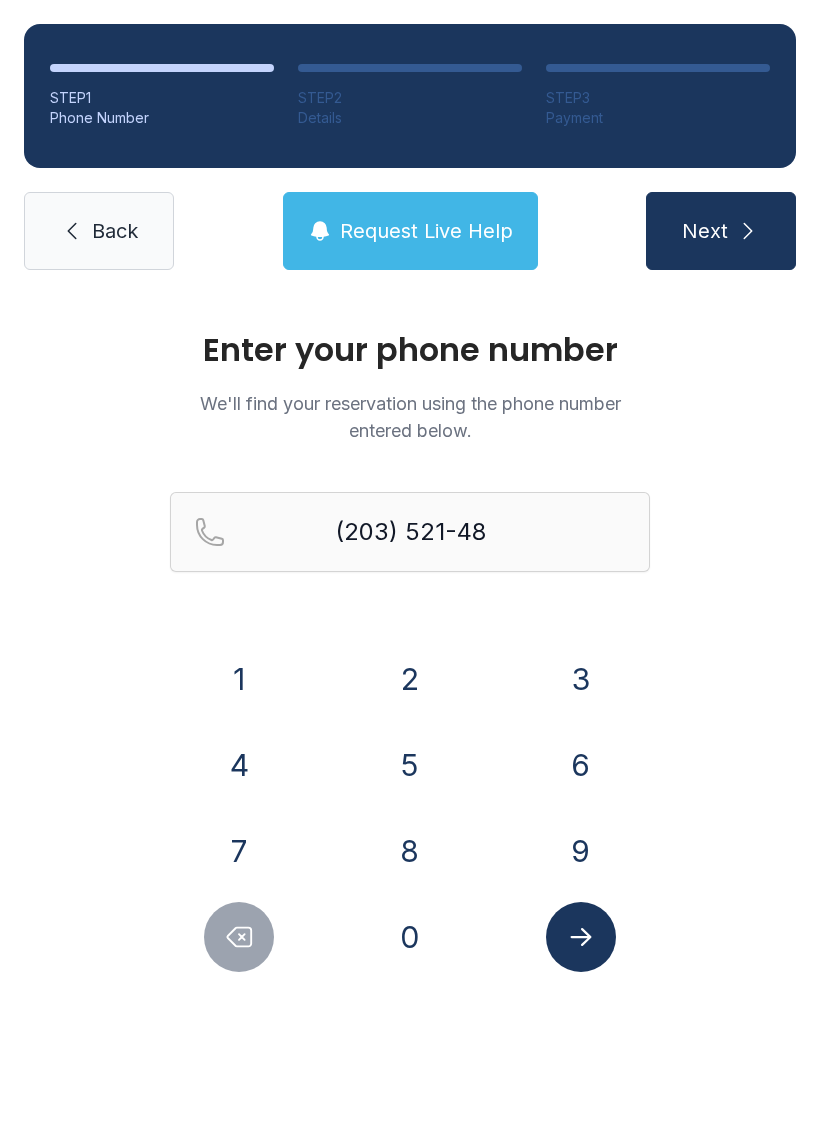 click at bounding box center [239, 937] 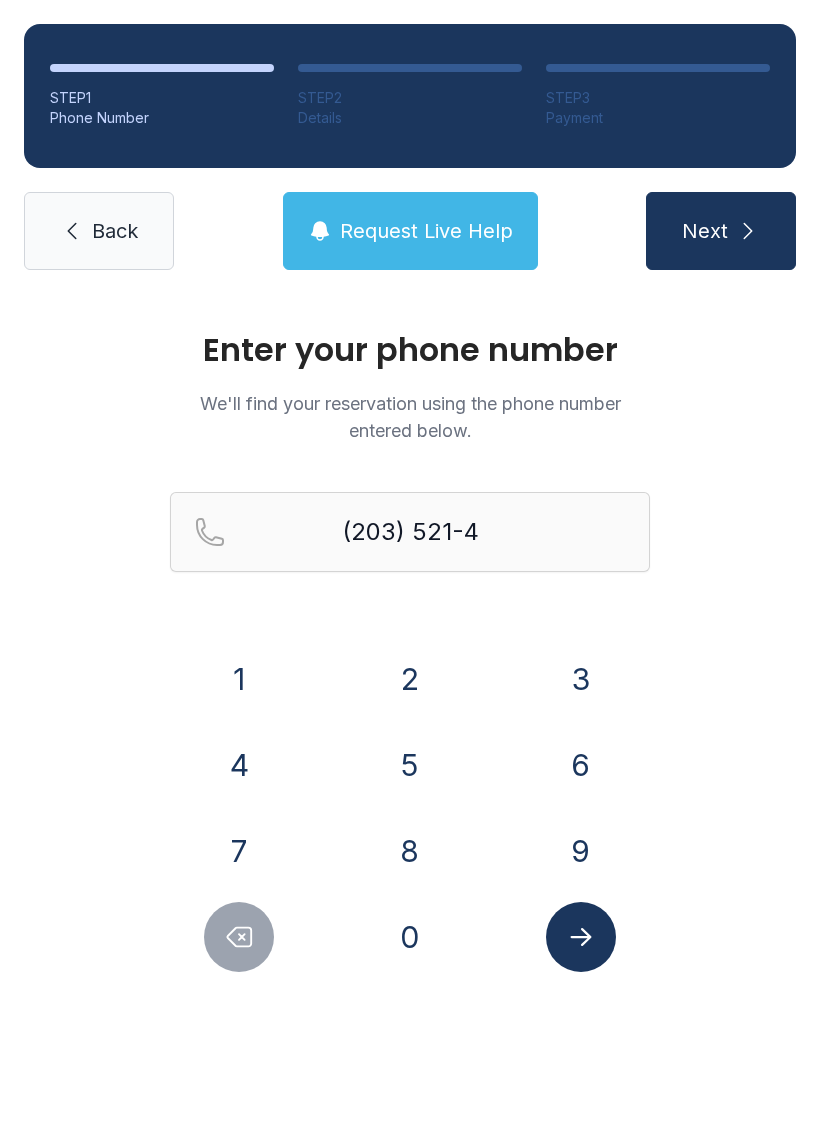 click 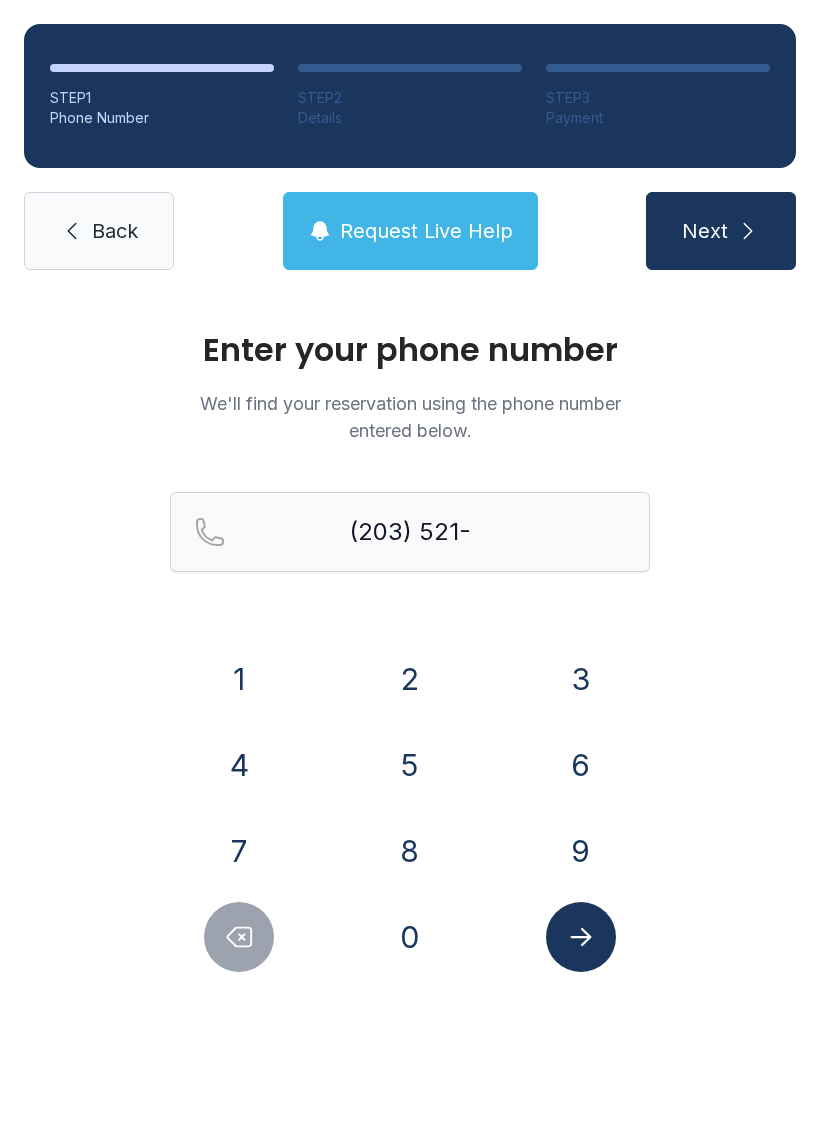 click on "1" at bounding box center [239, 679] 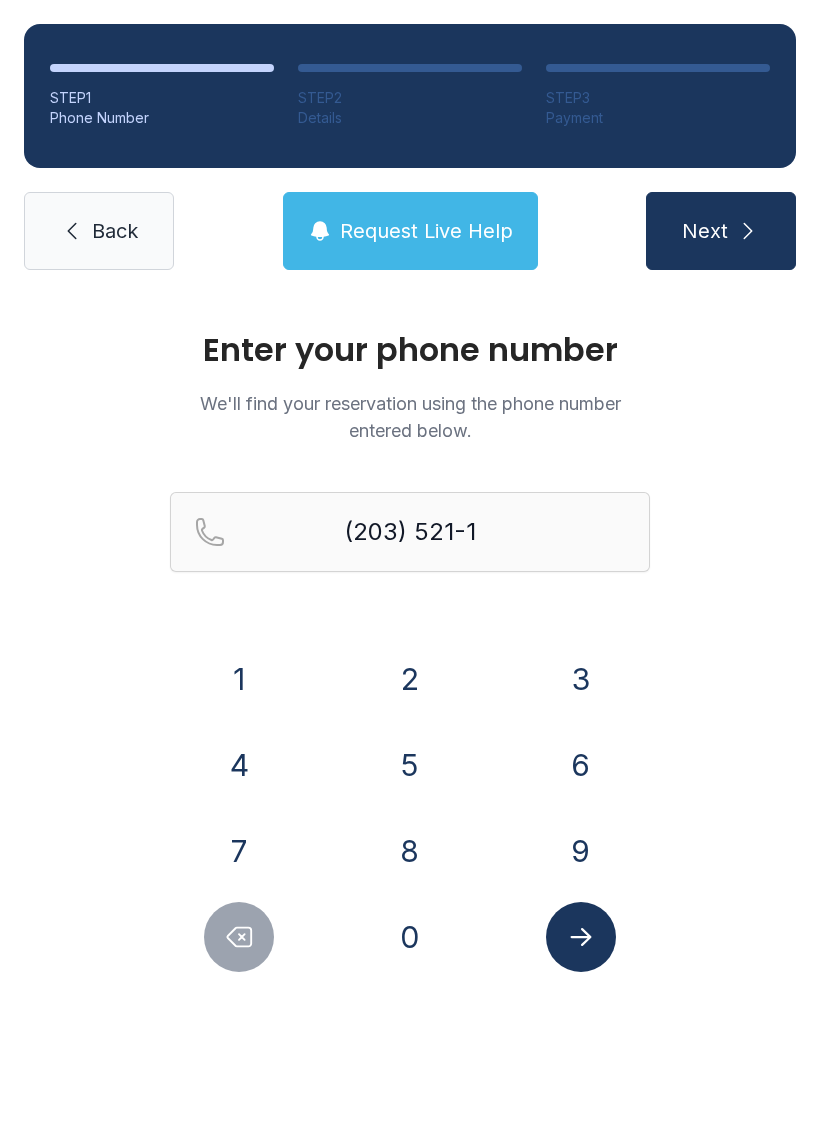 click on "5" at bounding box center (410, 765) 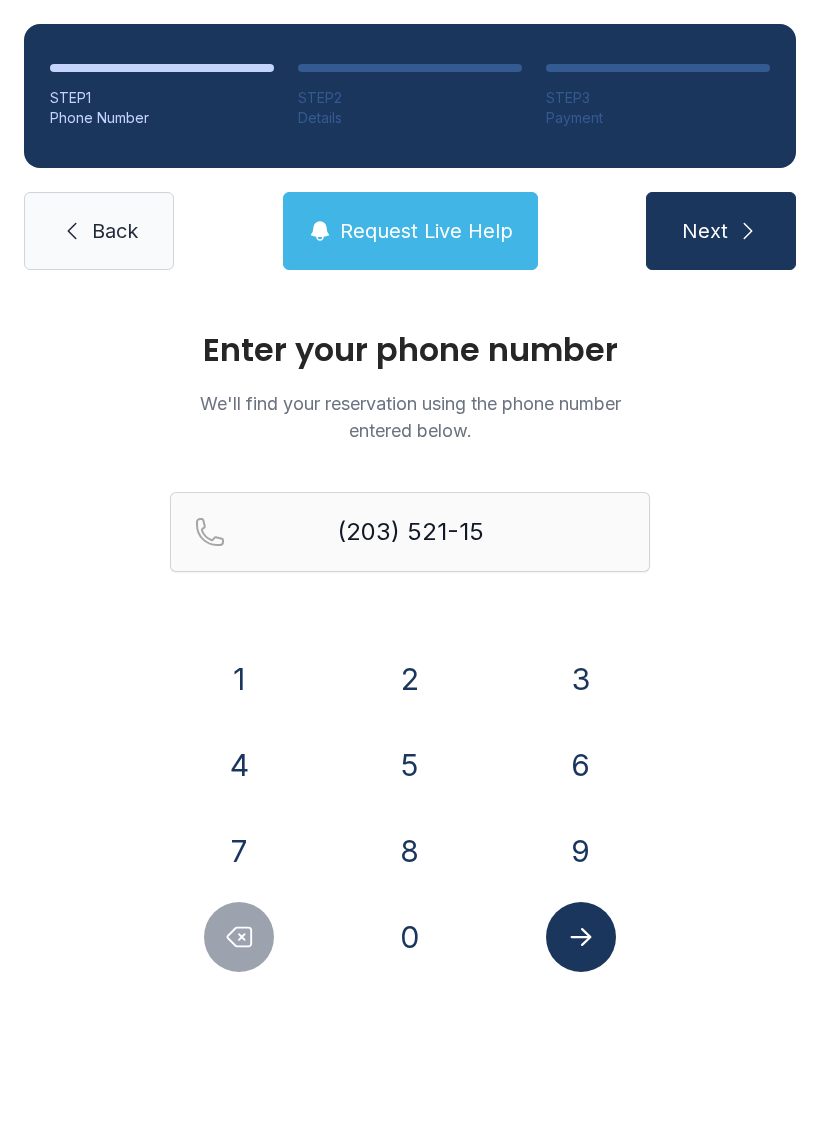 click on "4" at bounding box center (239, 765) 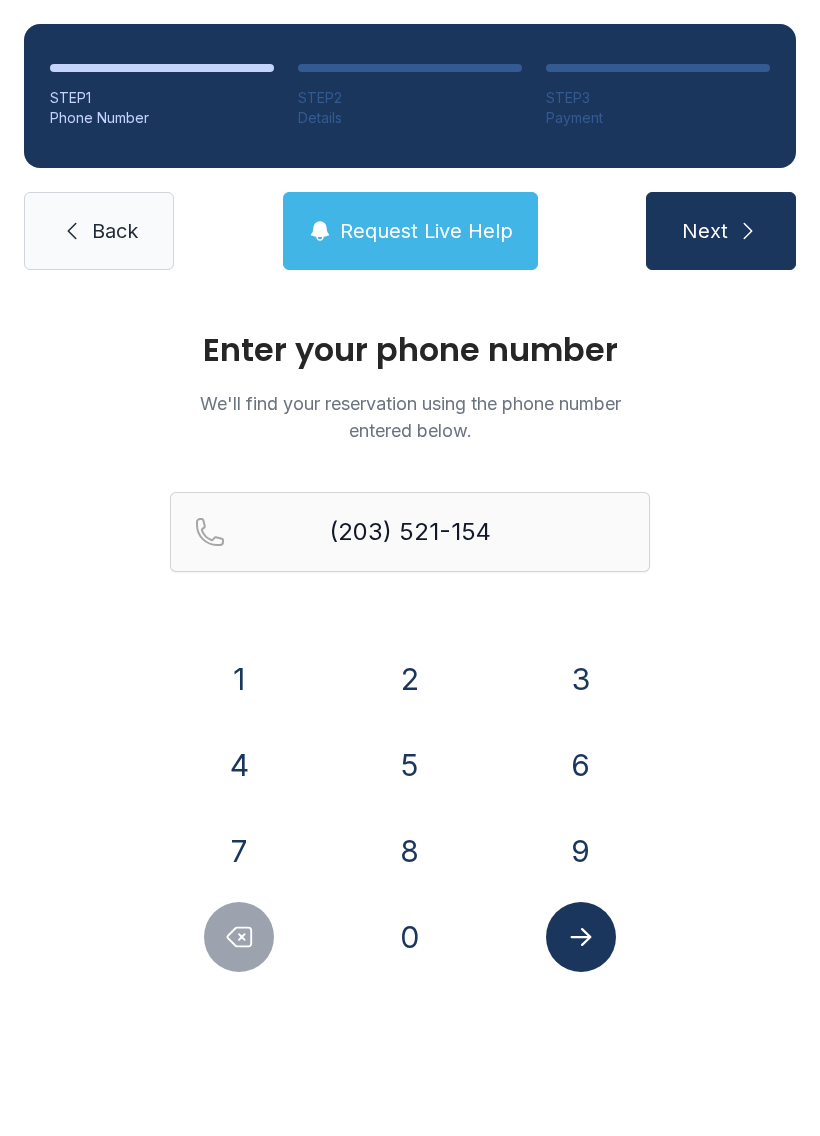 click on "8" at bounding box center [410, 851] 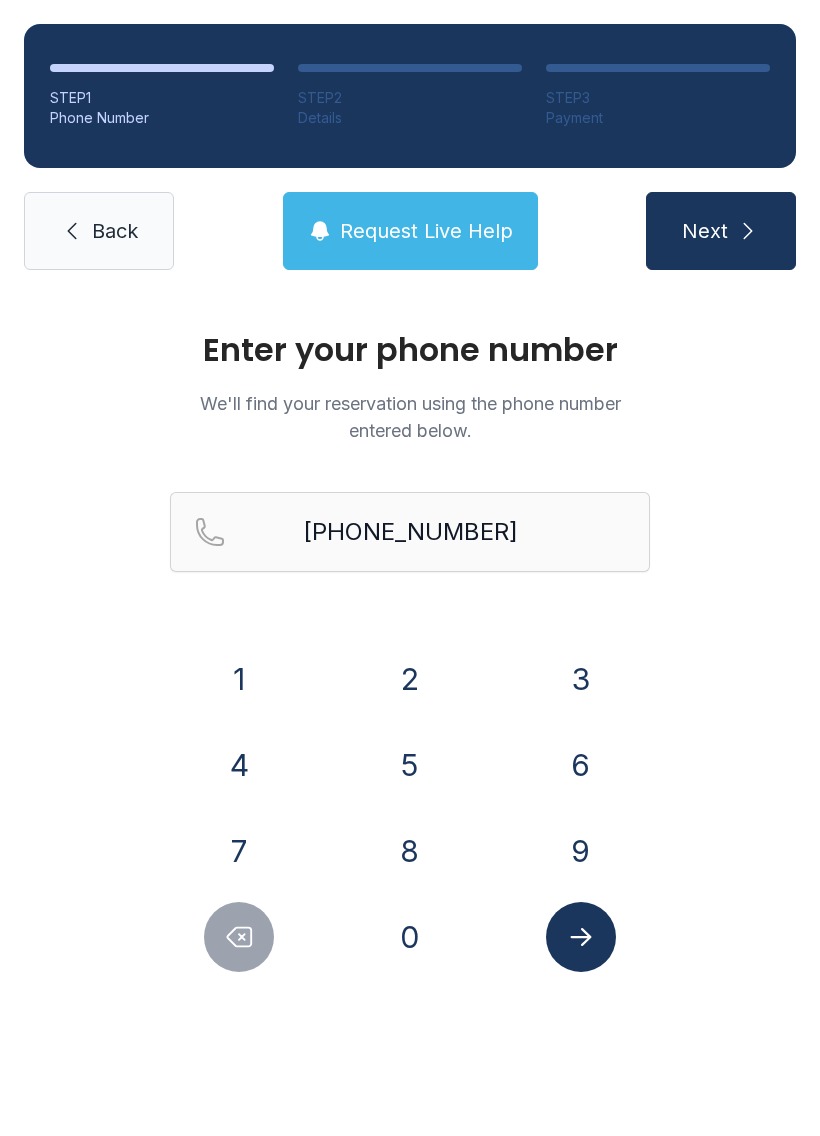 click 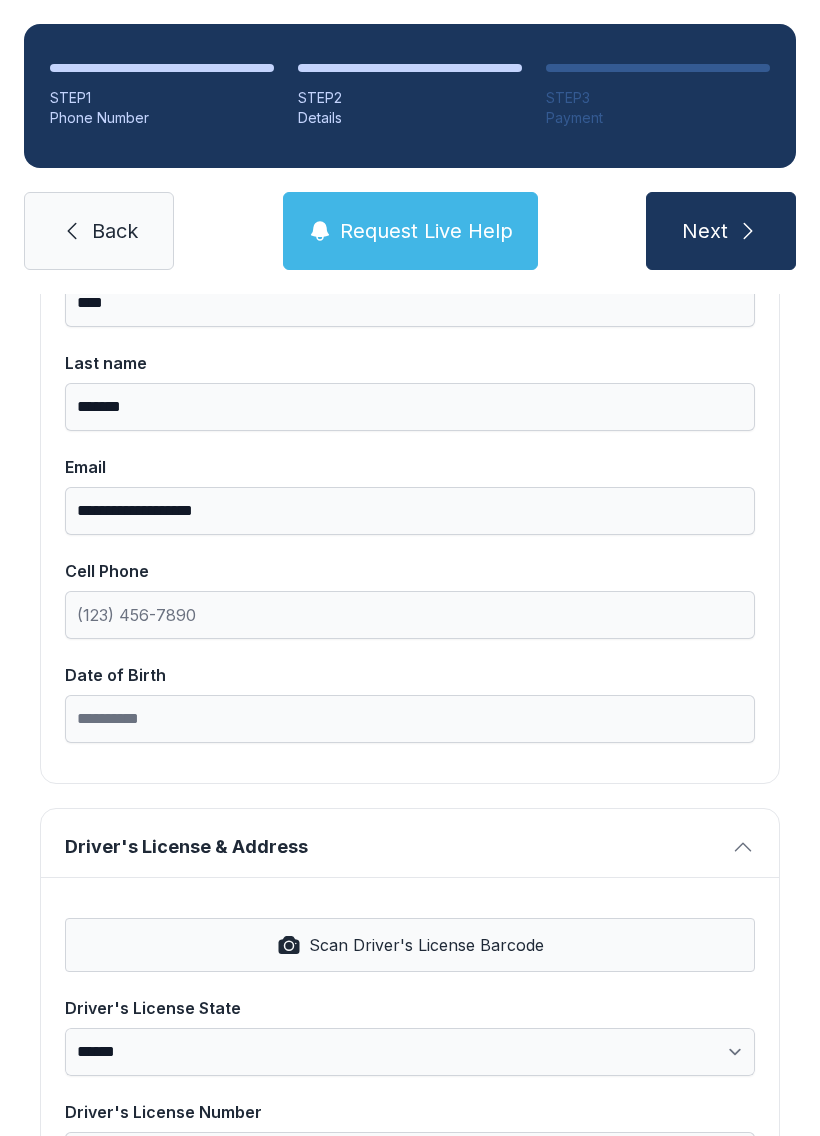 scroll, scrollTop: 273, scrollLeft: 0, axis: vertical 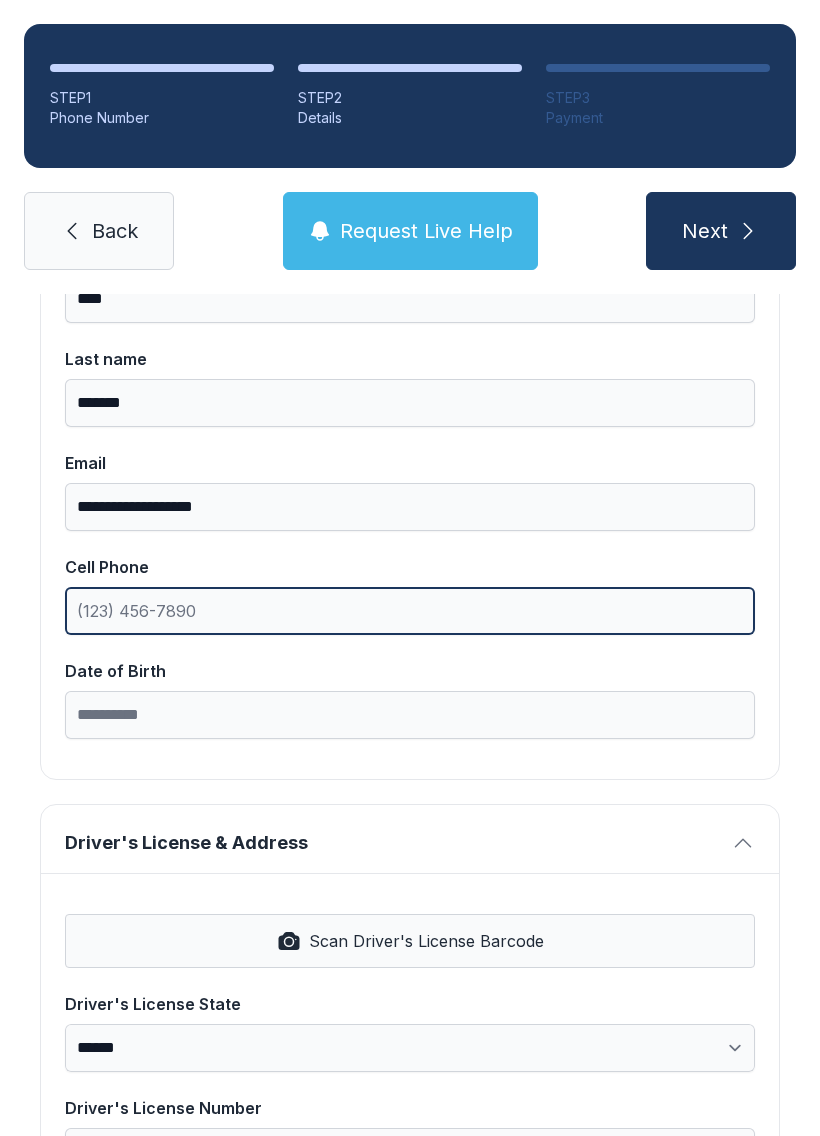 click on "Cell Phone" at bounding box center [410, 611] 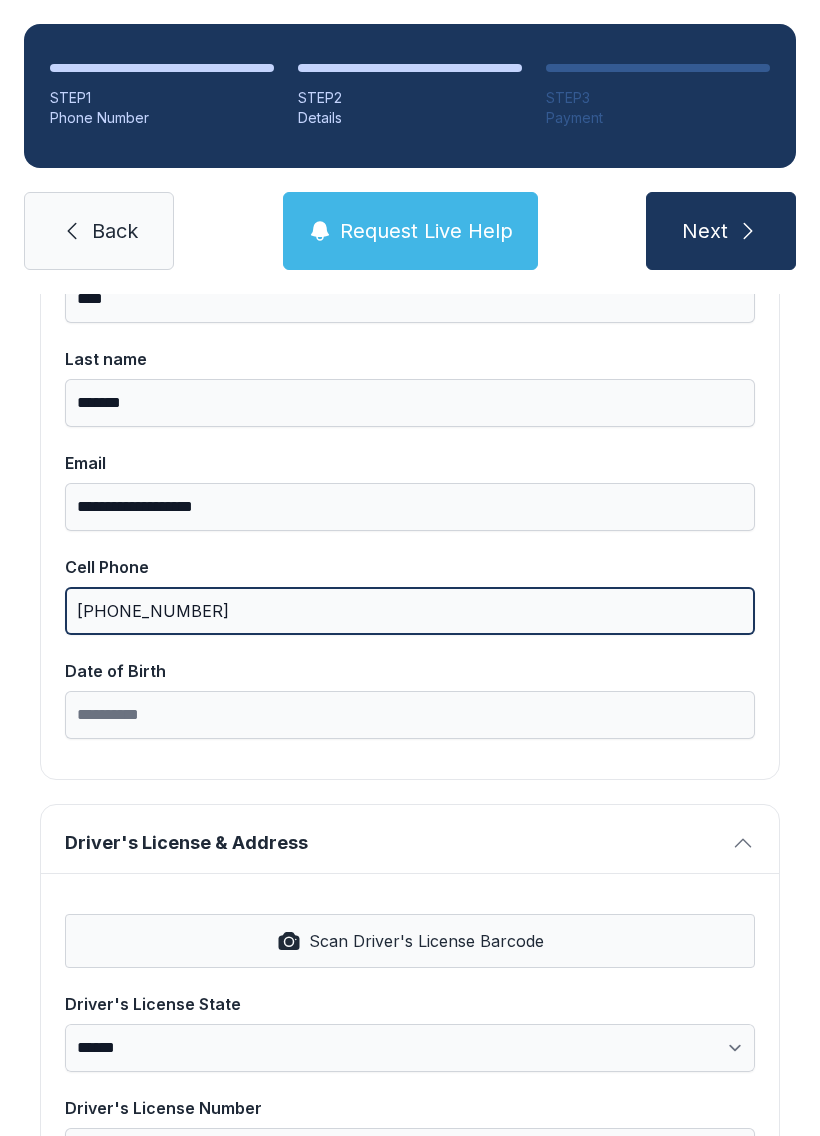 type on "[PHONE_NUMBER]" 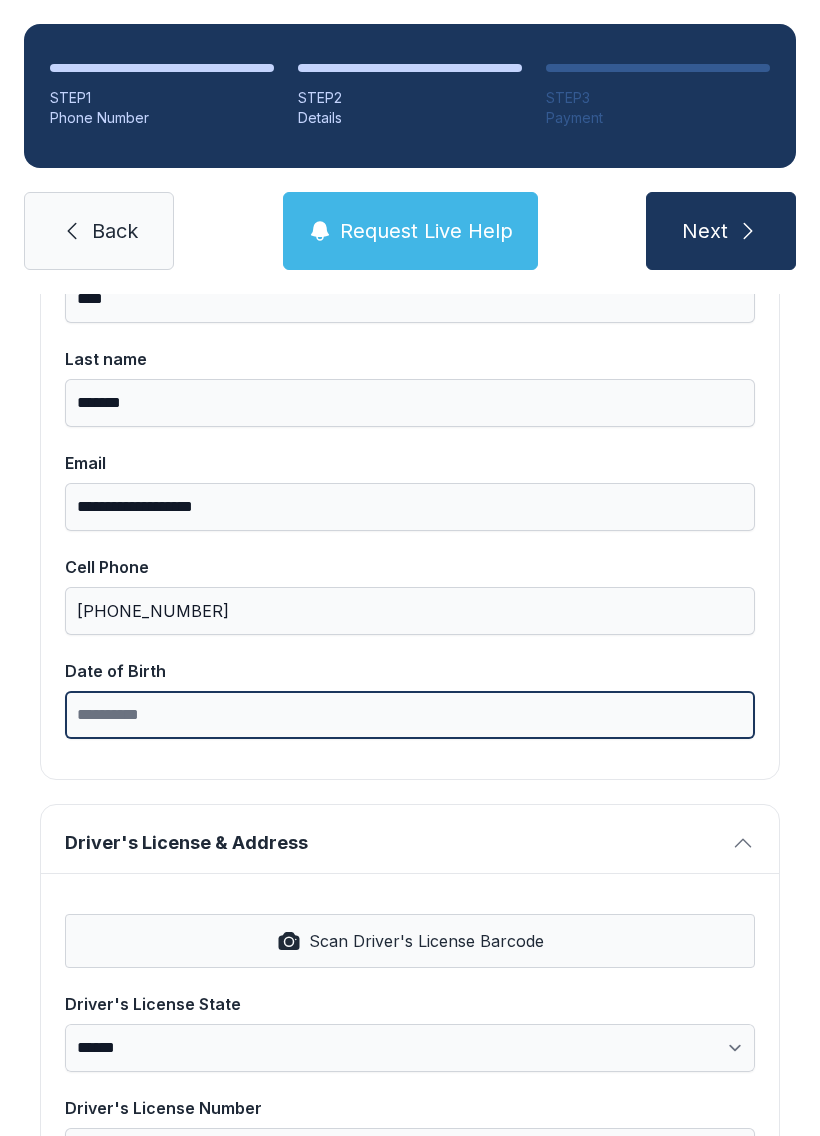 click on "Date of Birth" at bounding box center [410, 715] 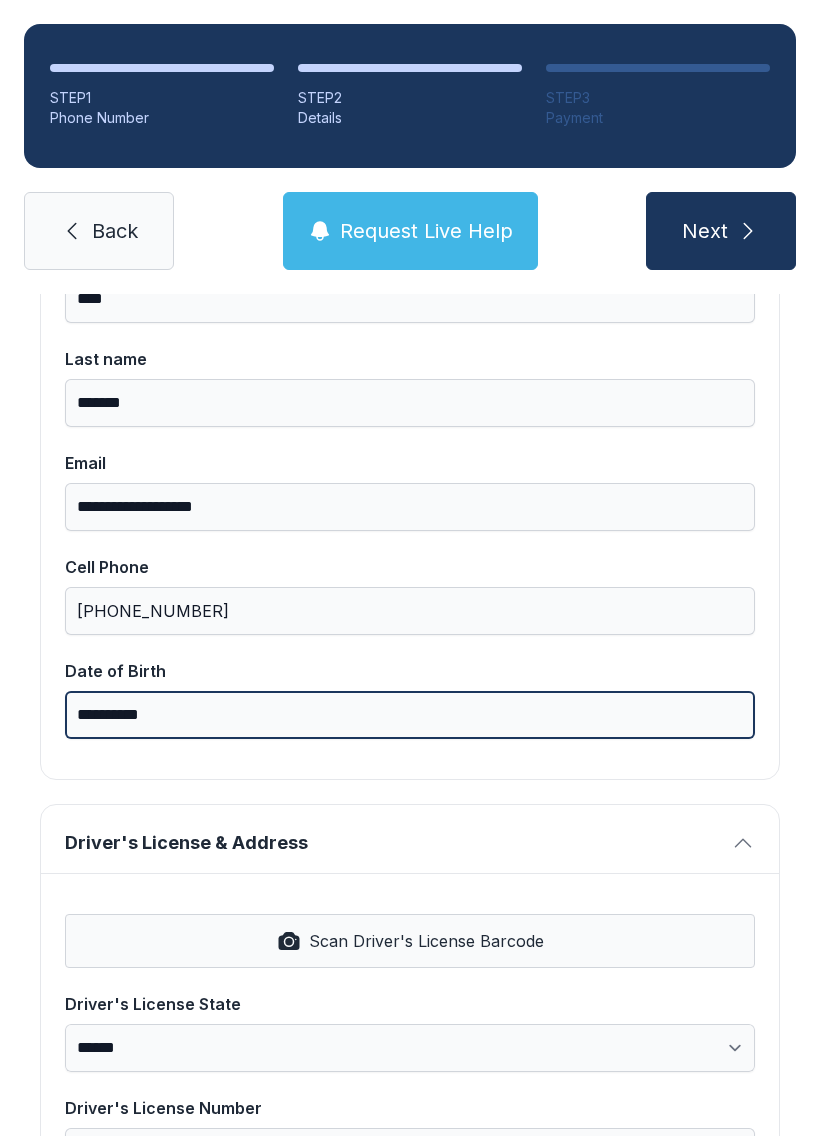 type on "**********" 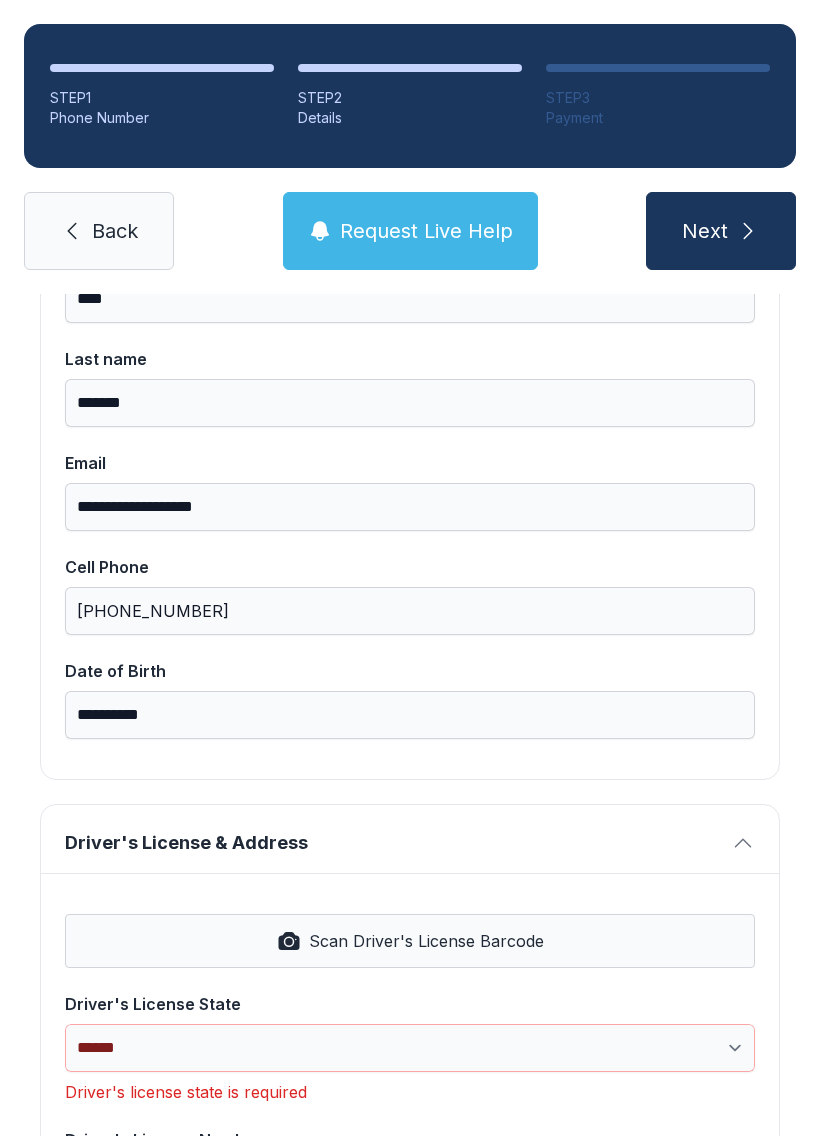 click on "Next" at bounding box center [705, 231] 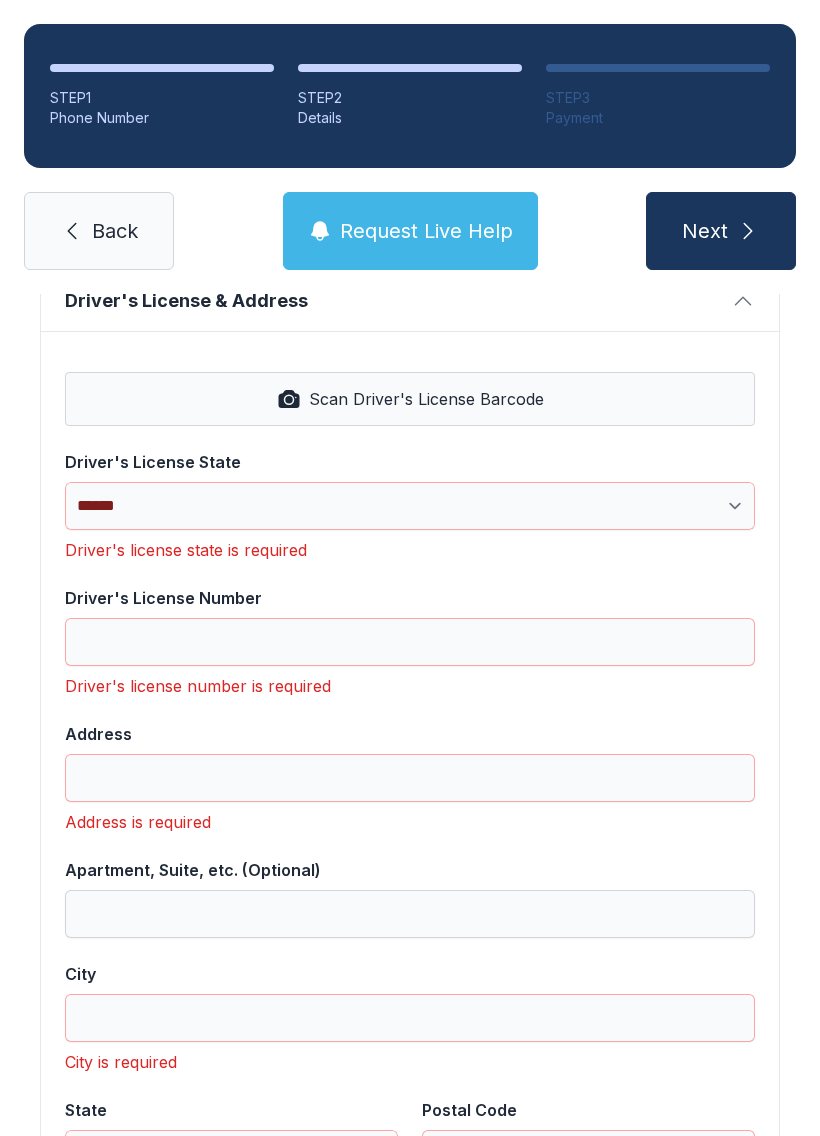 scroll, scrollTop: 836, scrollLeft: 0, axis: vertical 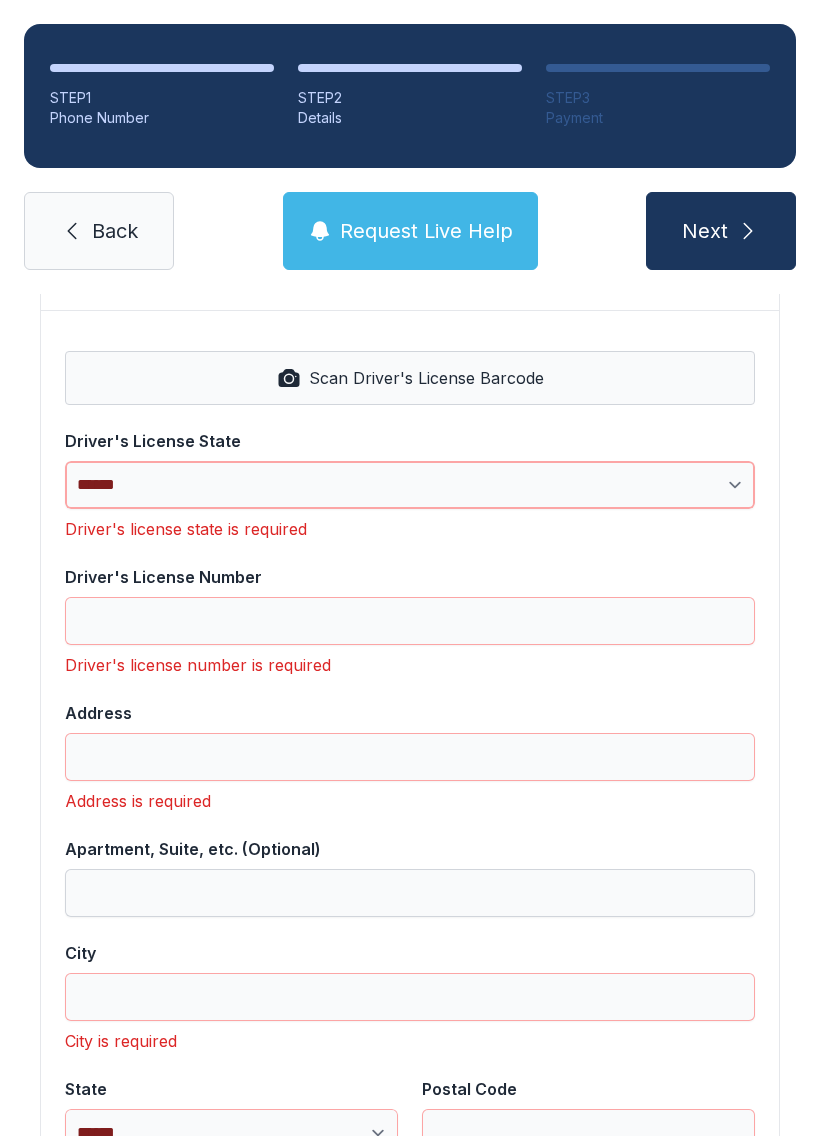 click on "**********" at bounding box center (410, 485) 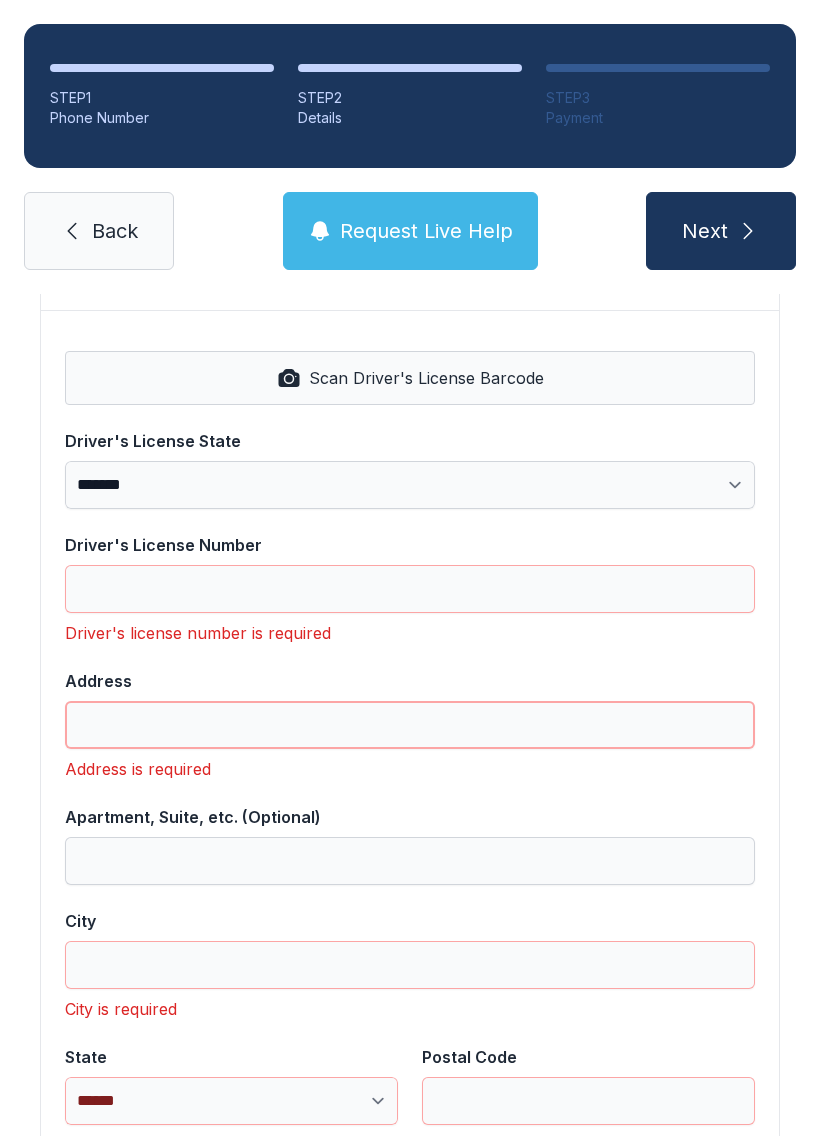 click on "Address" at bounding box center (410, 725) 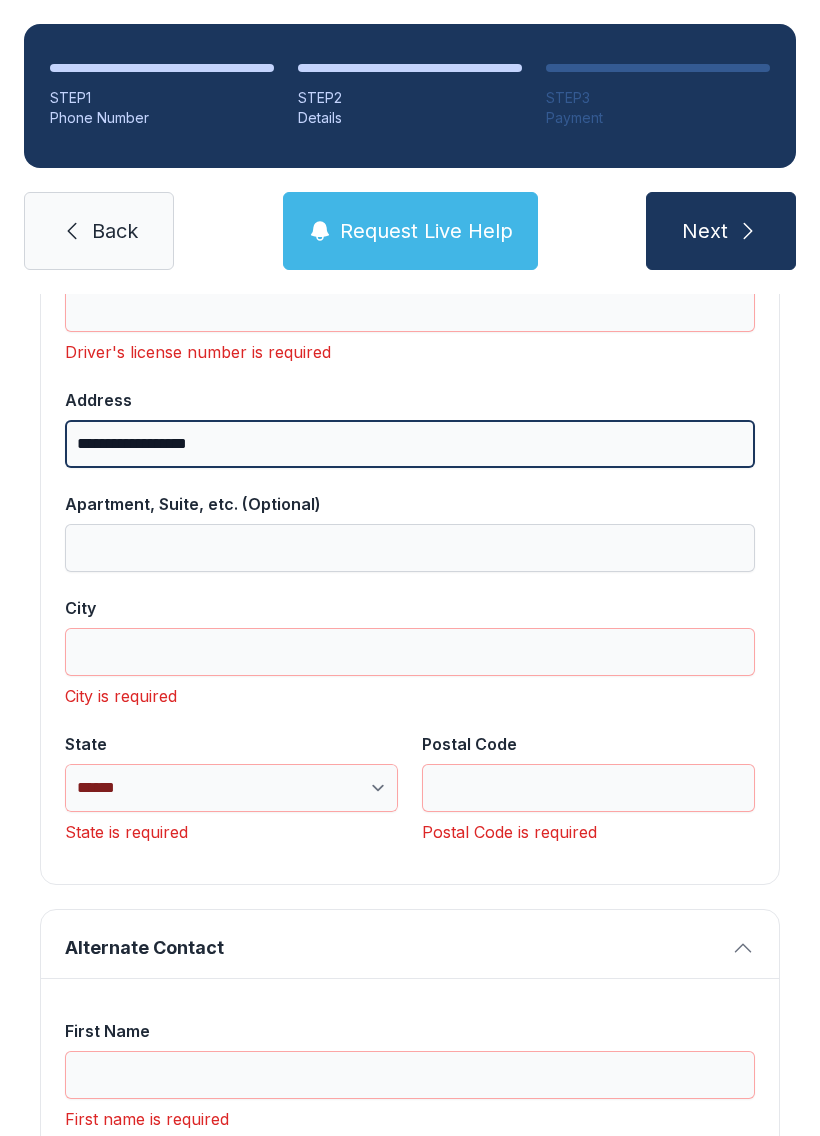 scroll, scrollTop: 1127, scrollLeft: 0, axis: vertical 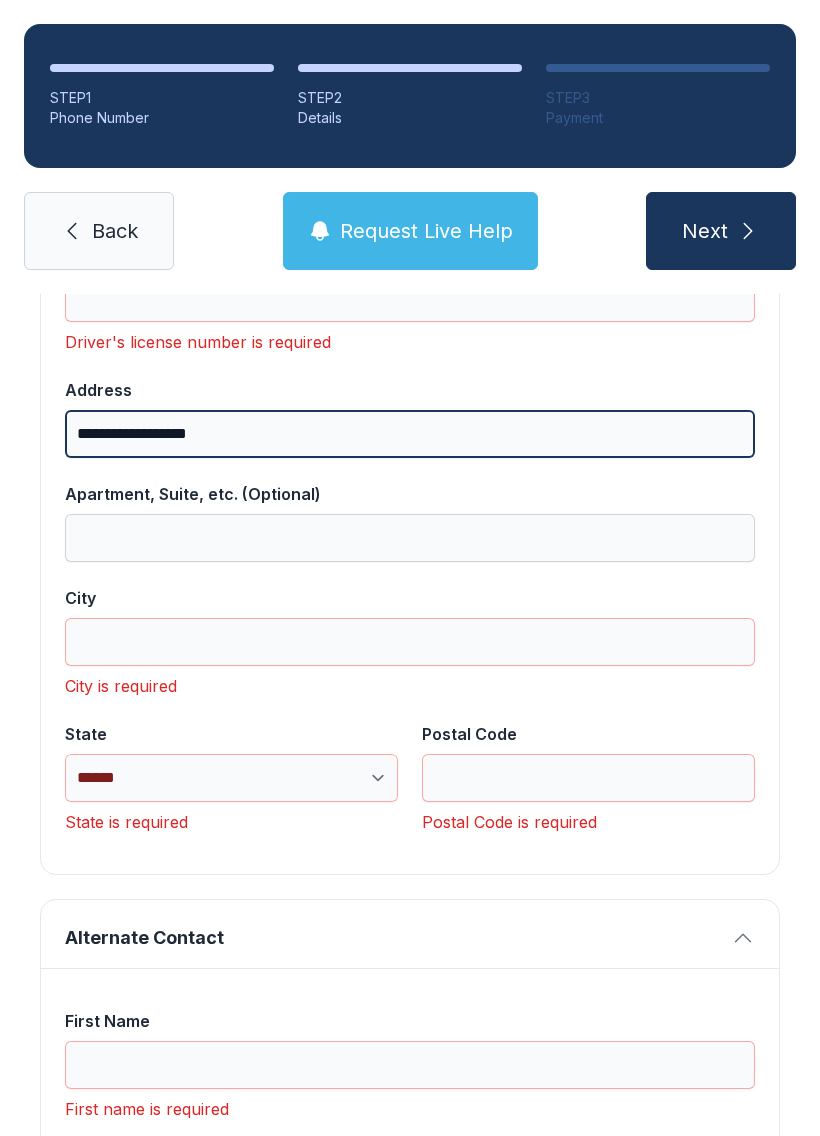 type on "**********" 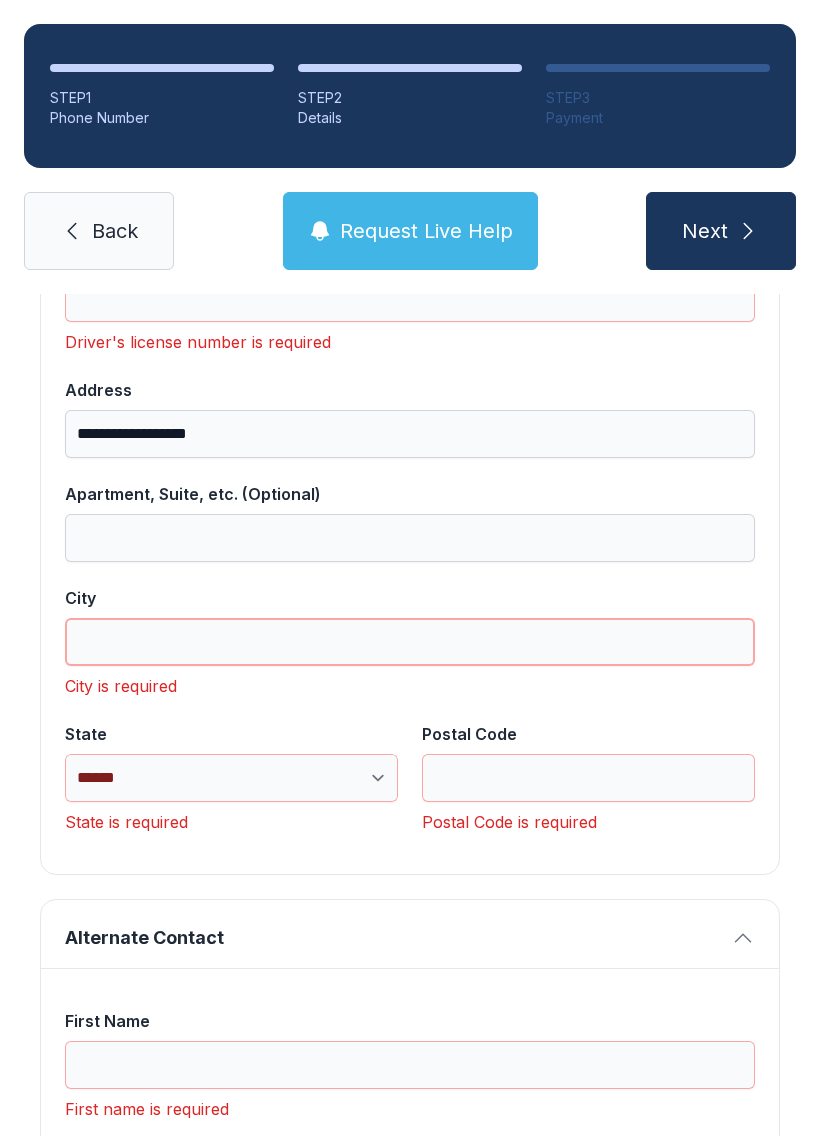 click on "City" at bounding box center [410, 642] 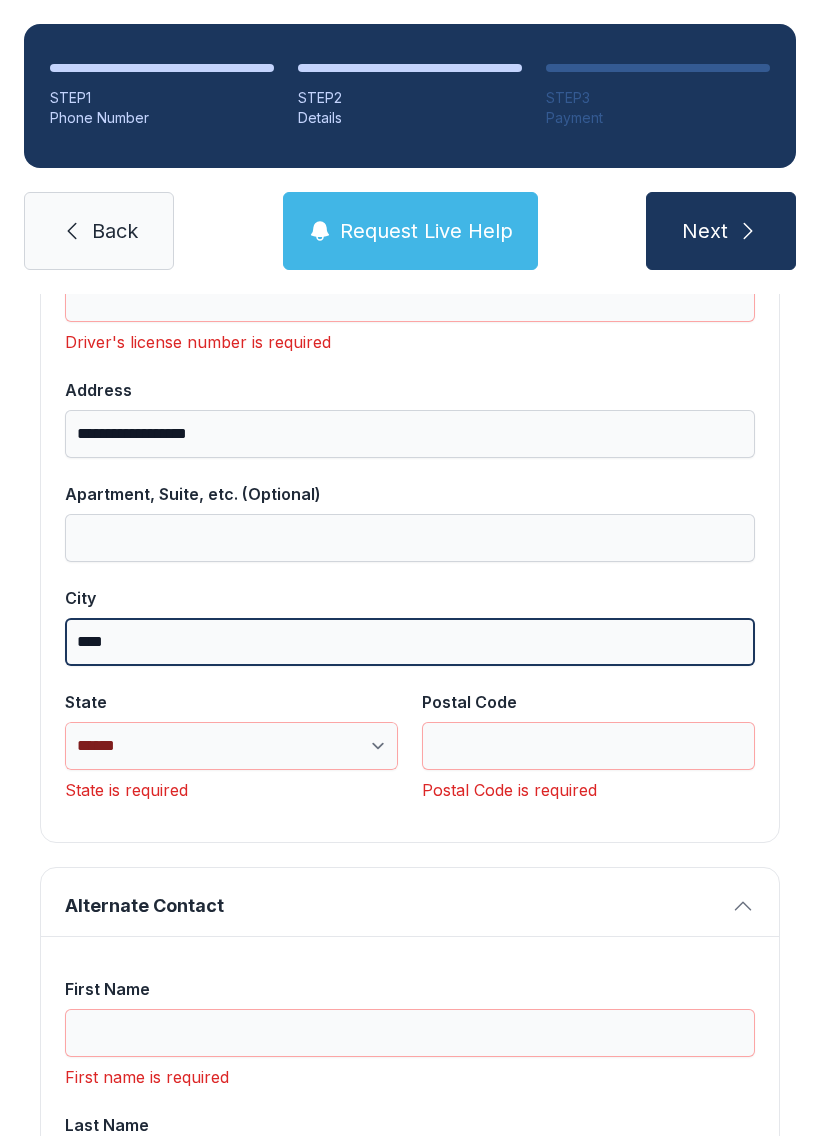 type on "****" 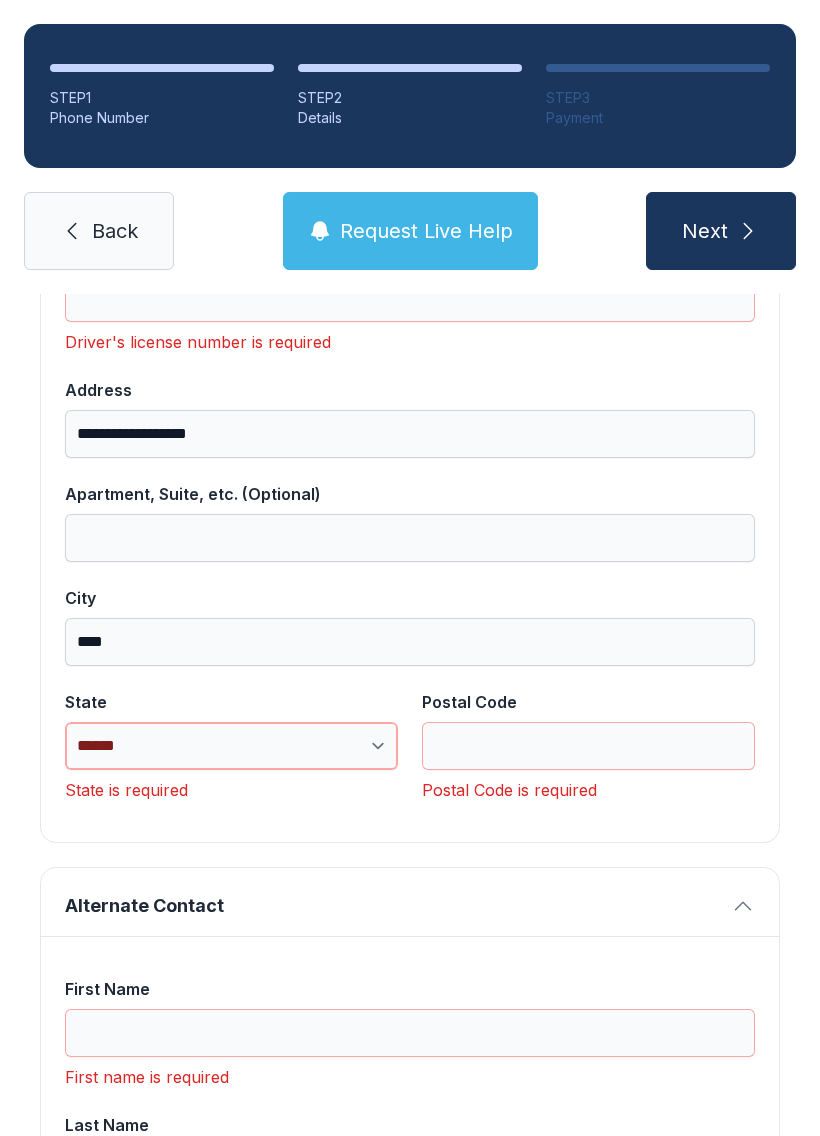 click on "**********" at bounding box center [231, 746] 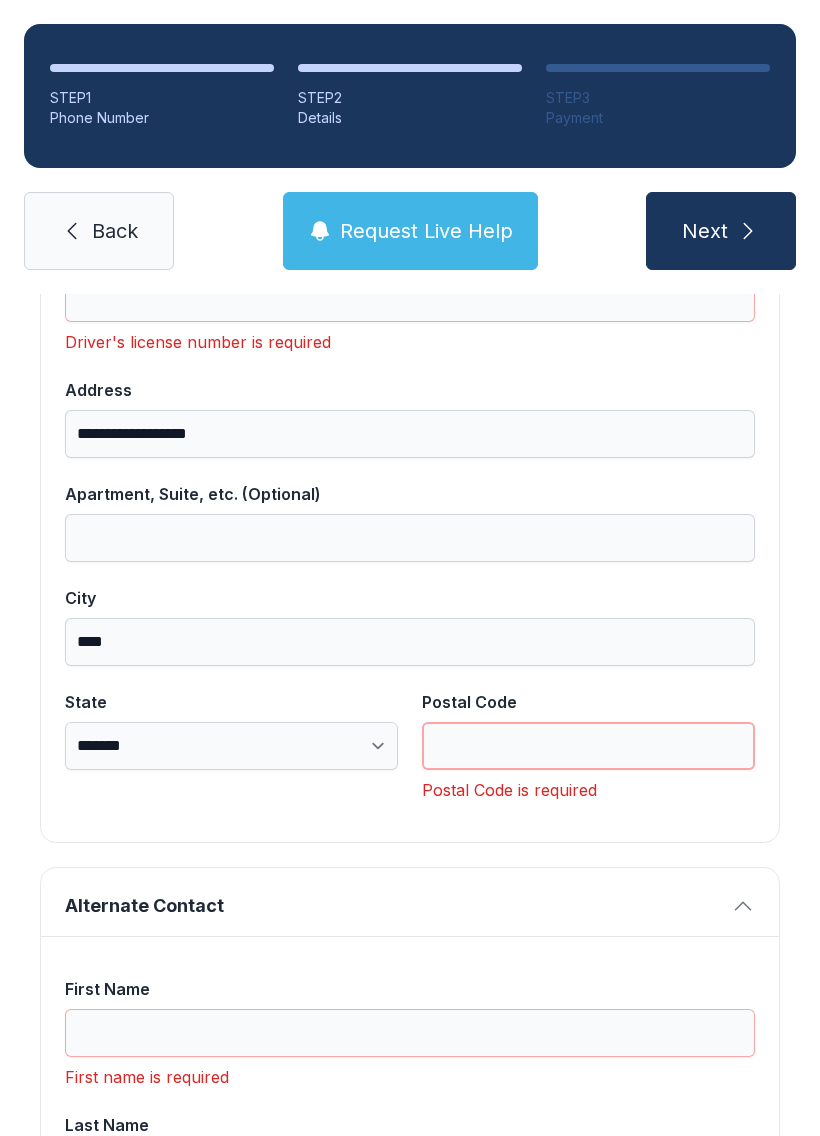 click on "Postal Code" at bounding box center (588, 746) 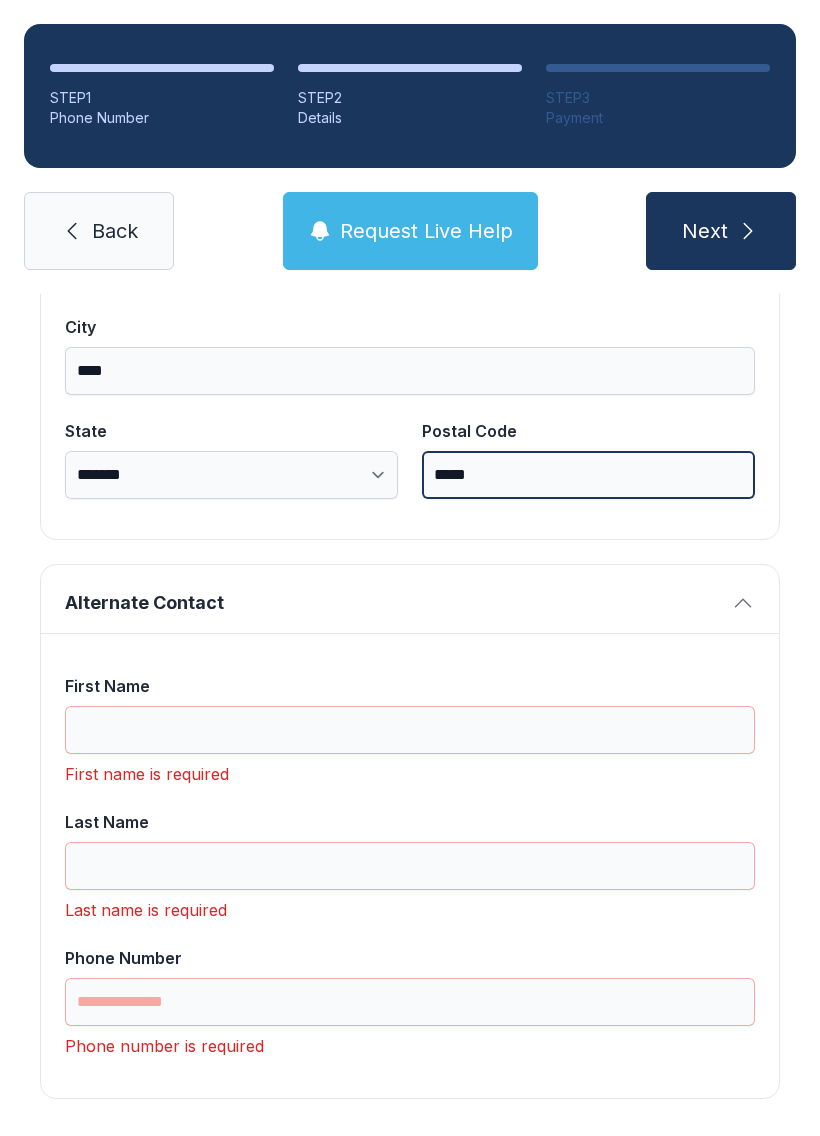 scroll, scrollTop: 1397, scrollLeft: 0, axis: vertical 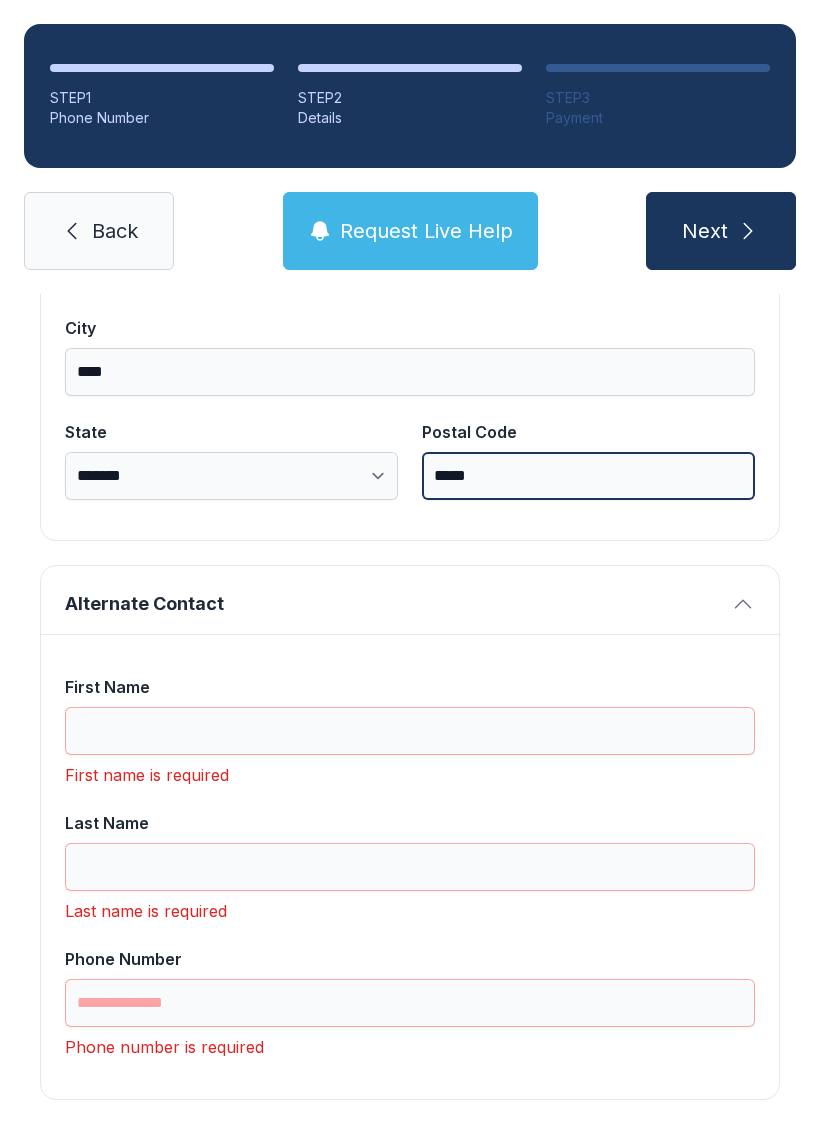type on "*****" 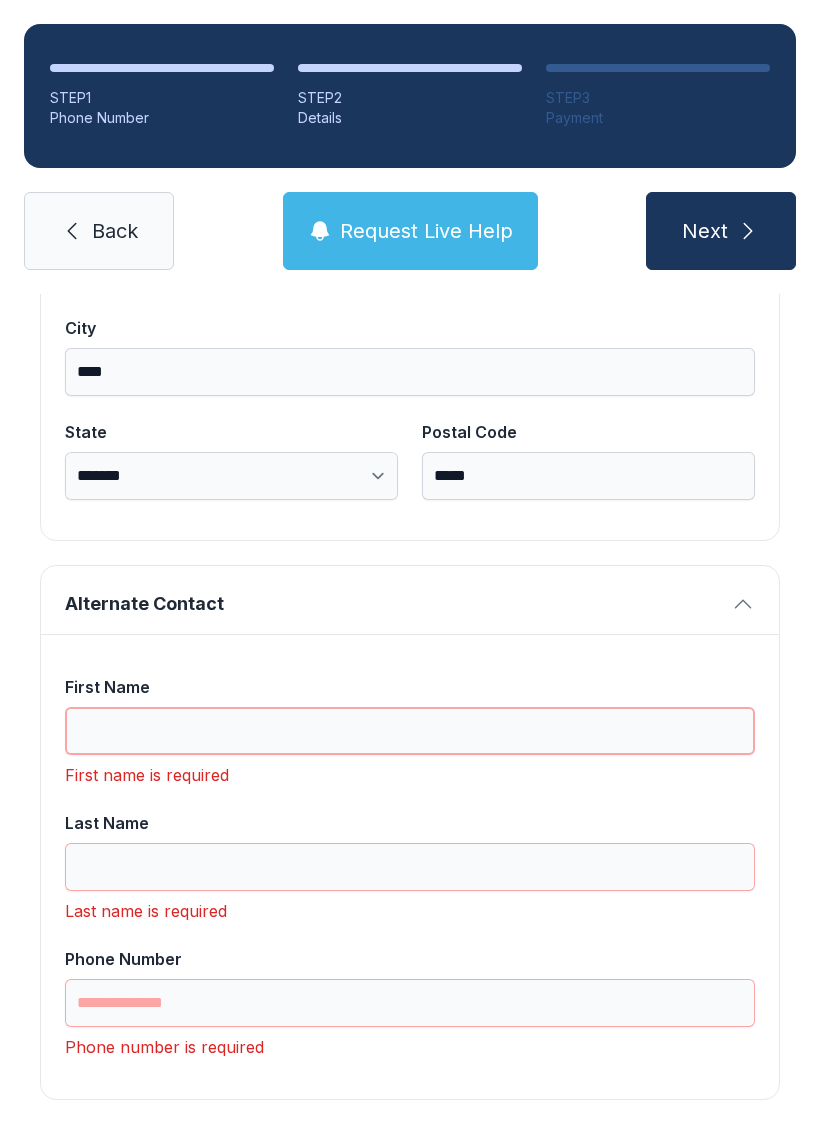 click on "First Name" at bounding box center [410, 731] 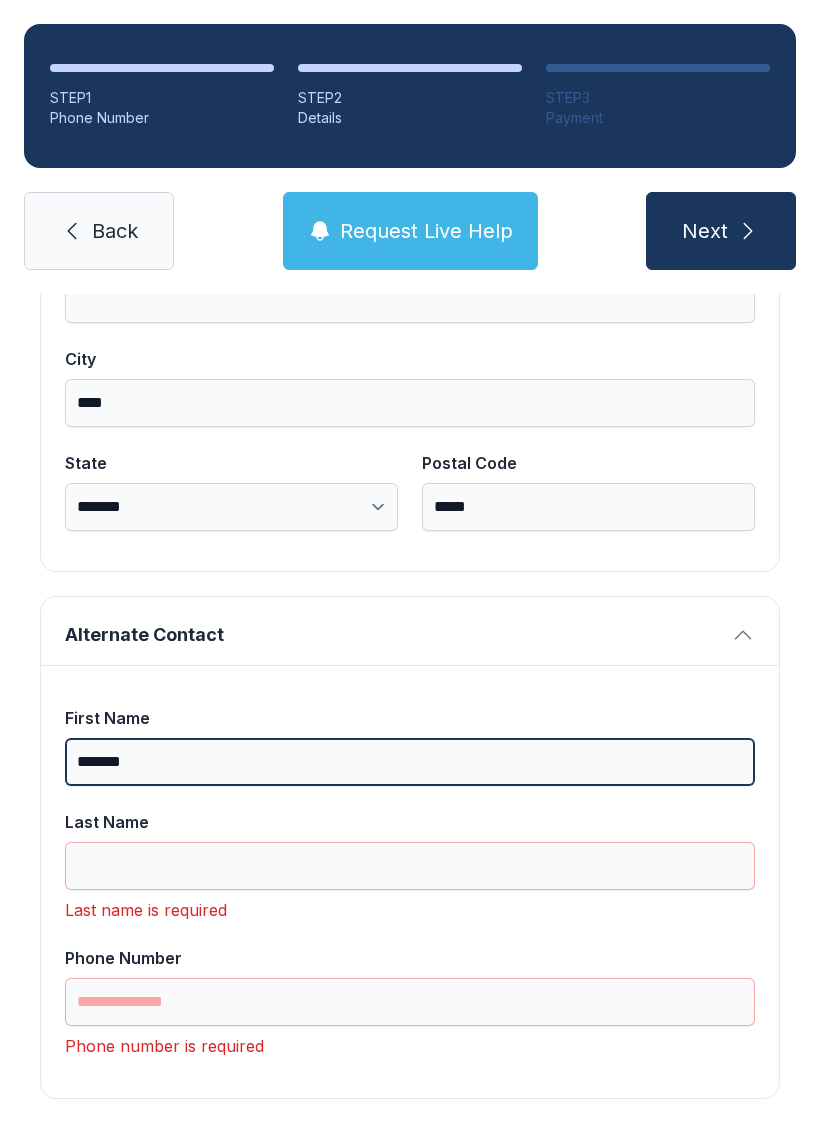 scroll, scrollTop: 1365, scrollLeft: 0, axis: vertical 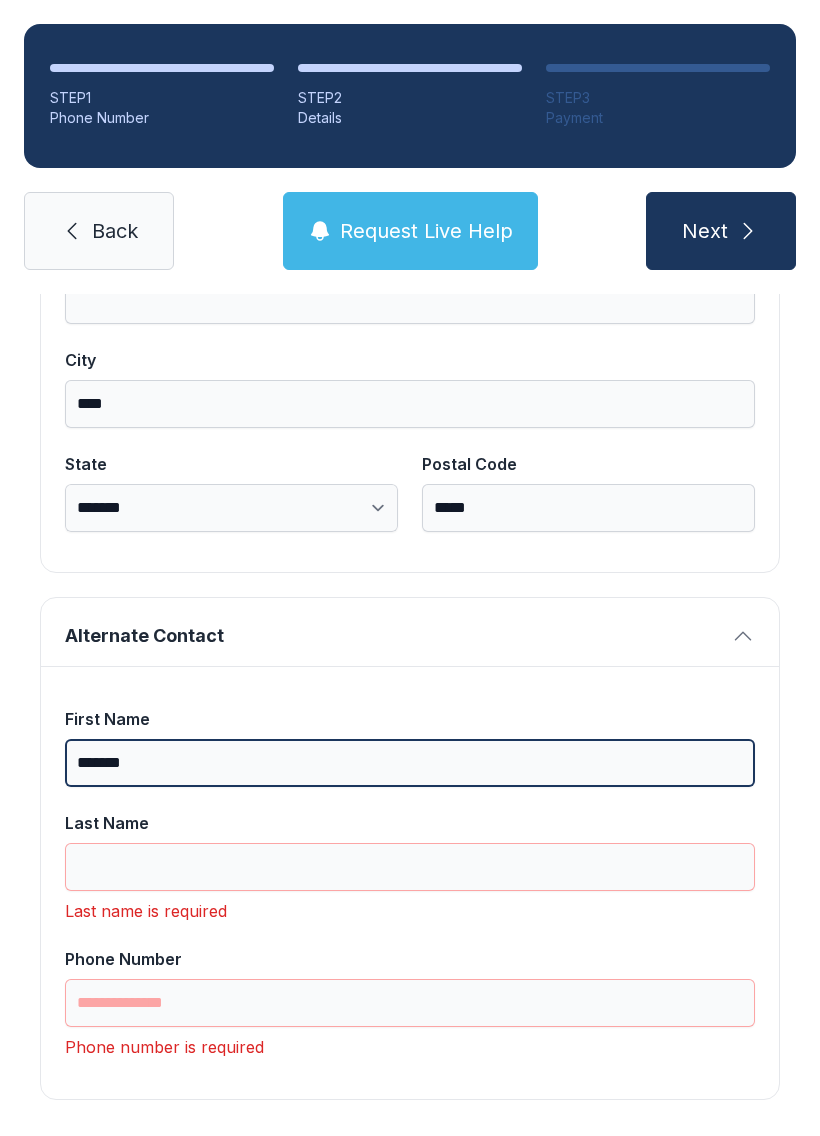 type on "*******" 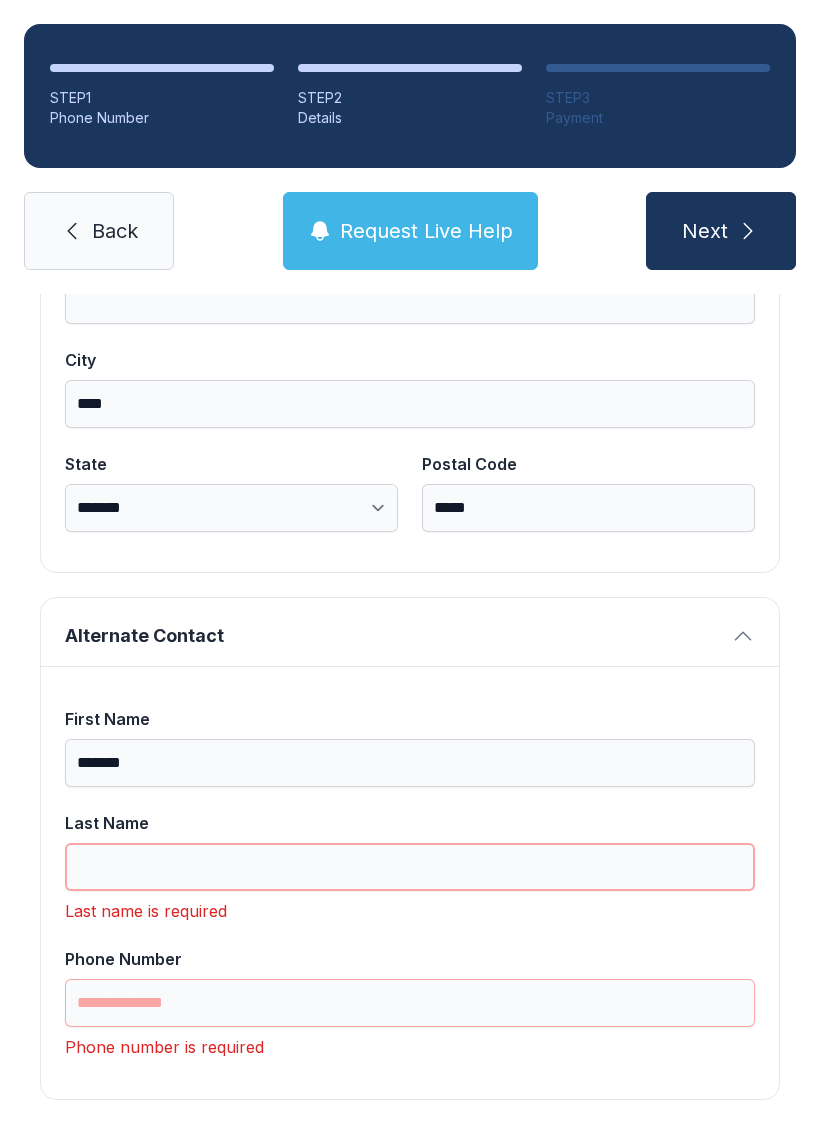 scroll, scrollTop: 44, scrollLeft: 0, axis: vertical 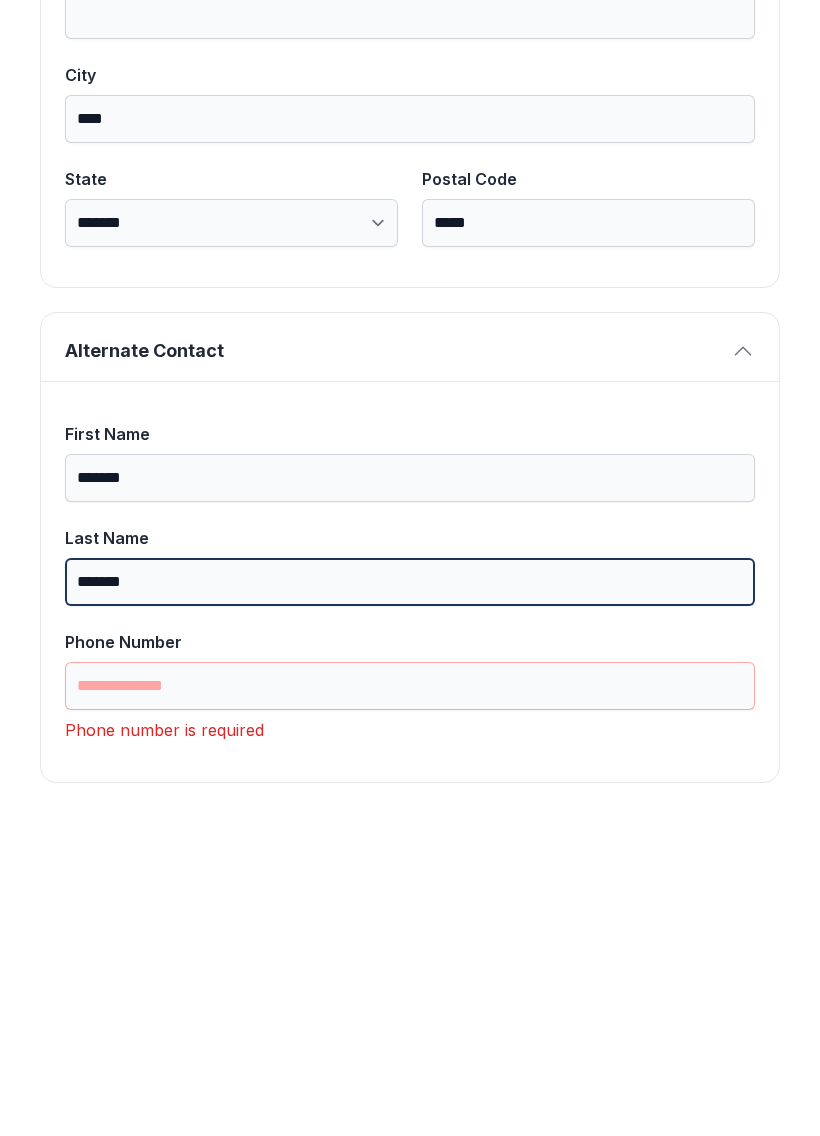 type on "*******" 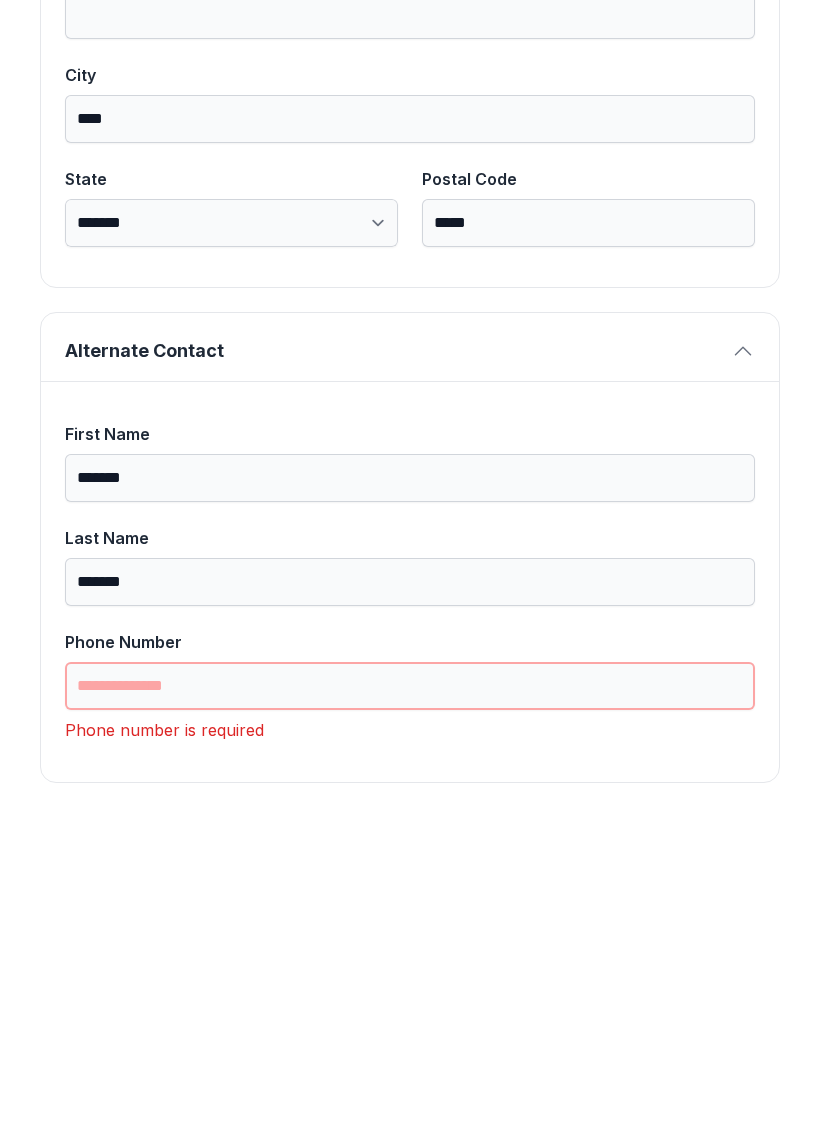 click on "Phone Number" at bounding box center [410, 1003] 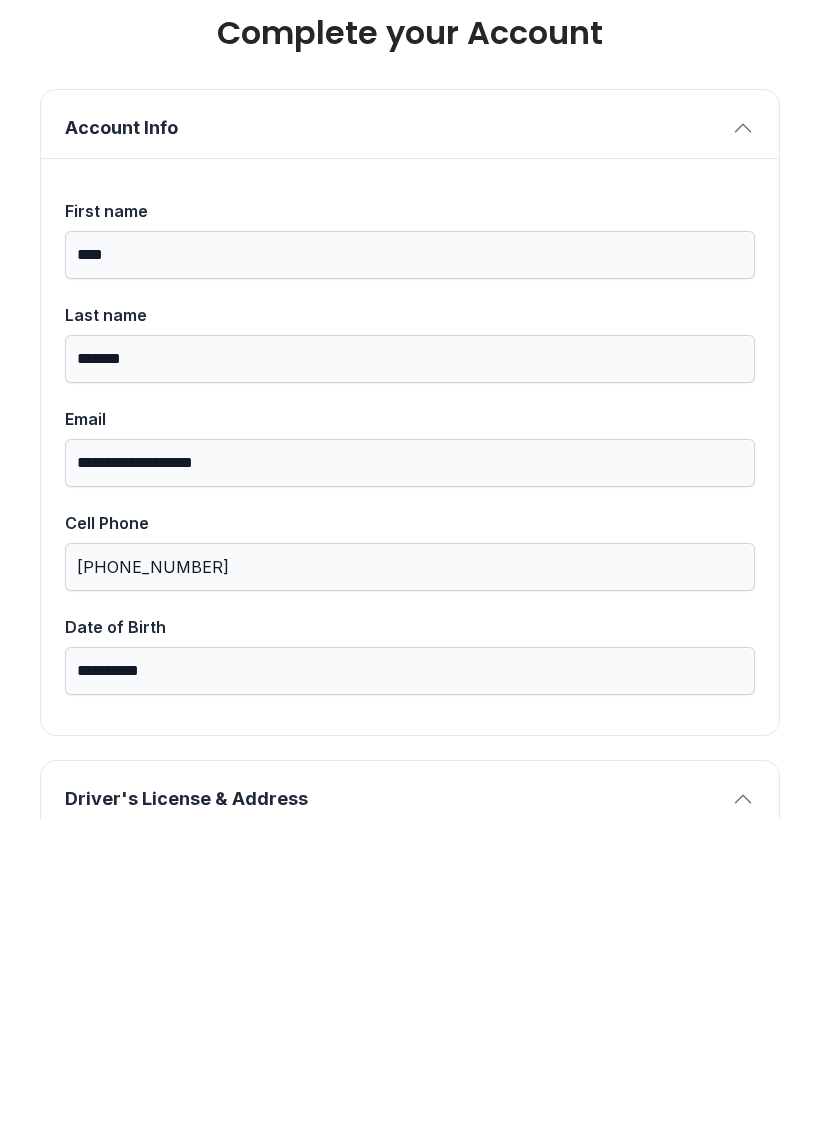 scroll, scrollTop: 0, scrollLeft: 0, axis: both 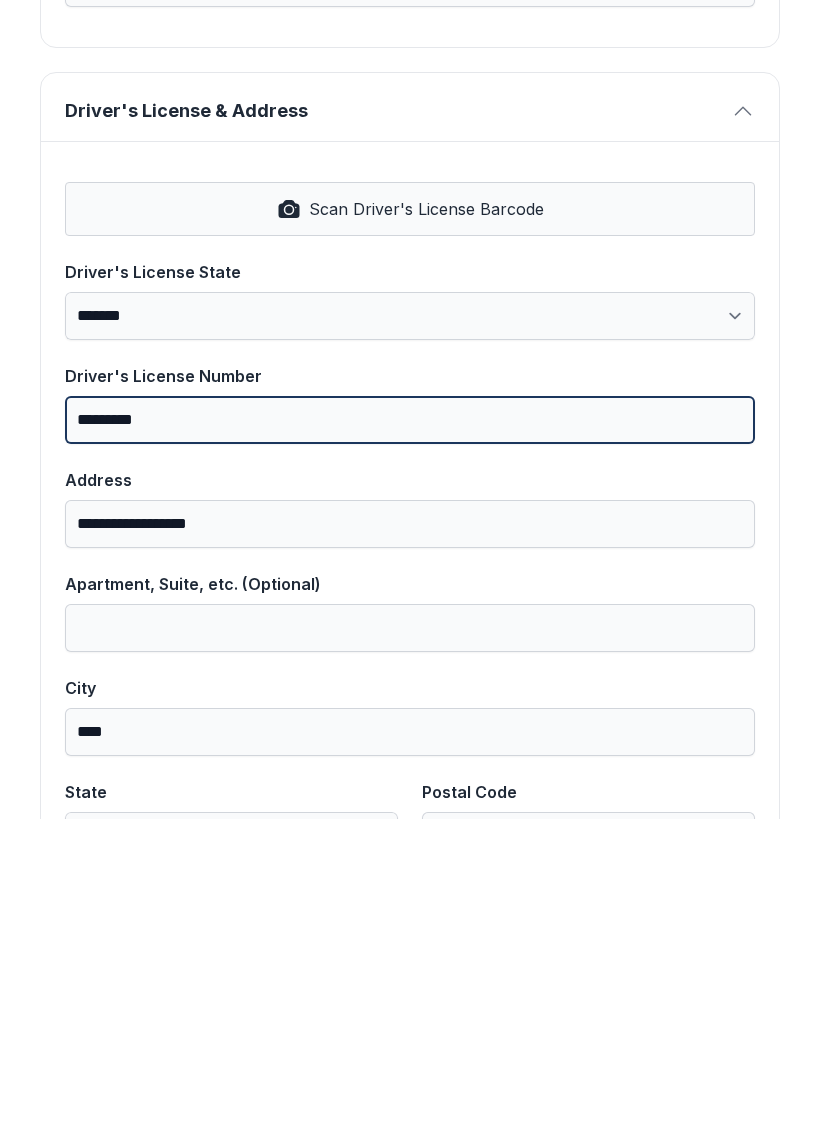 type on "*********" 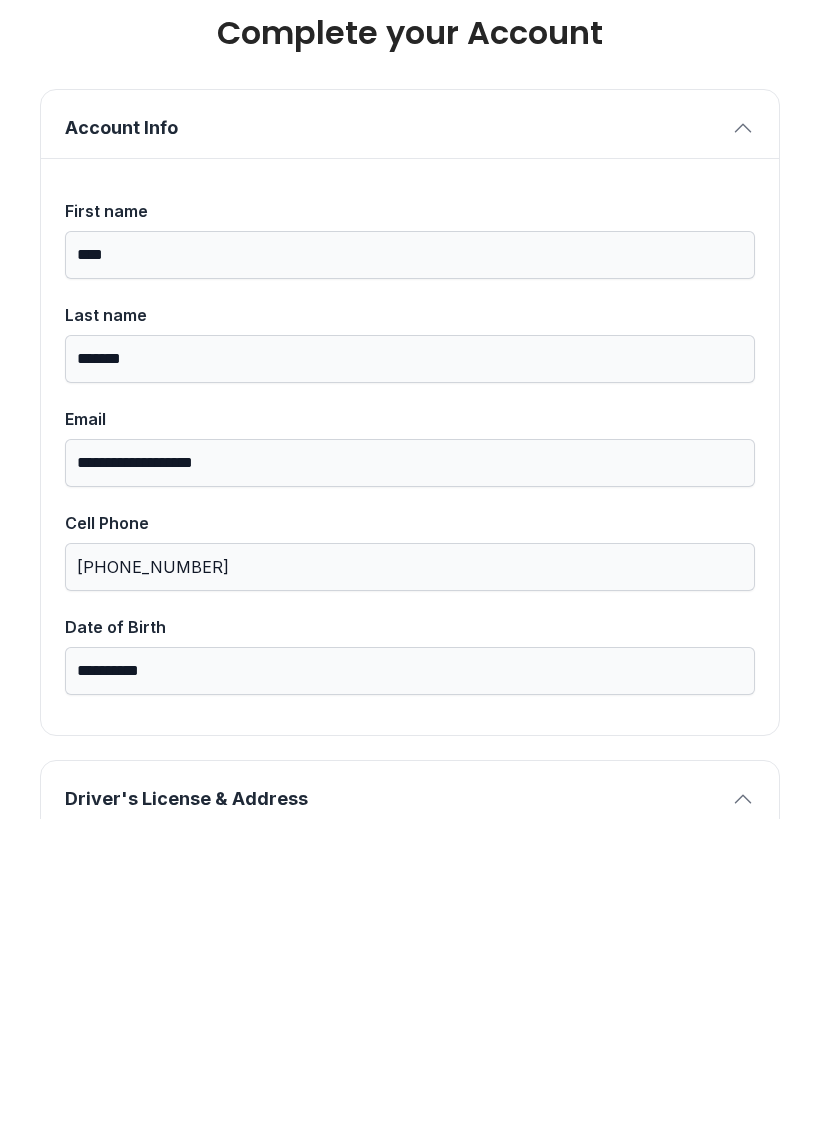 scroll, scrollTop: 0, scrollLeft: 0, axis: both 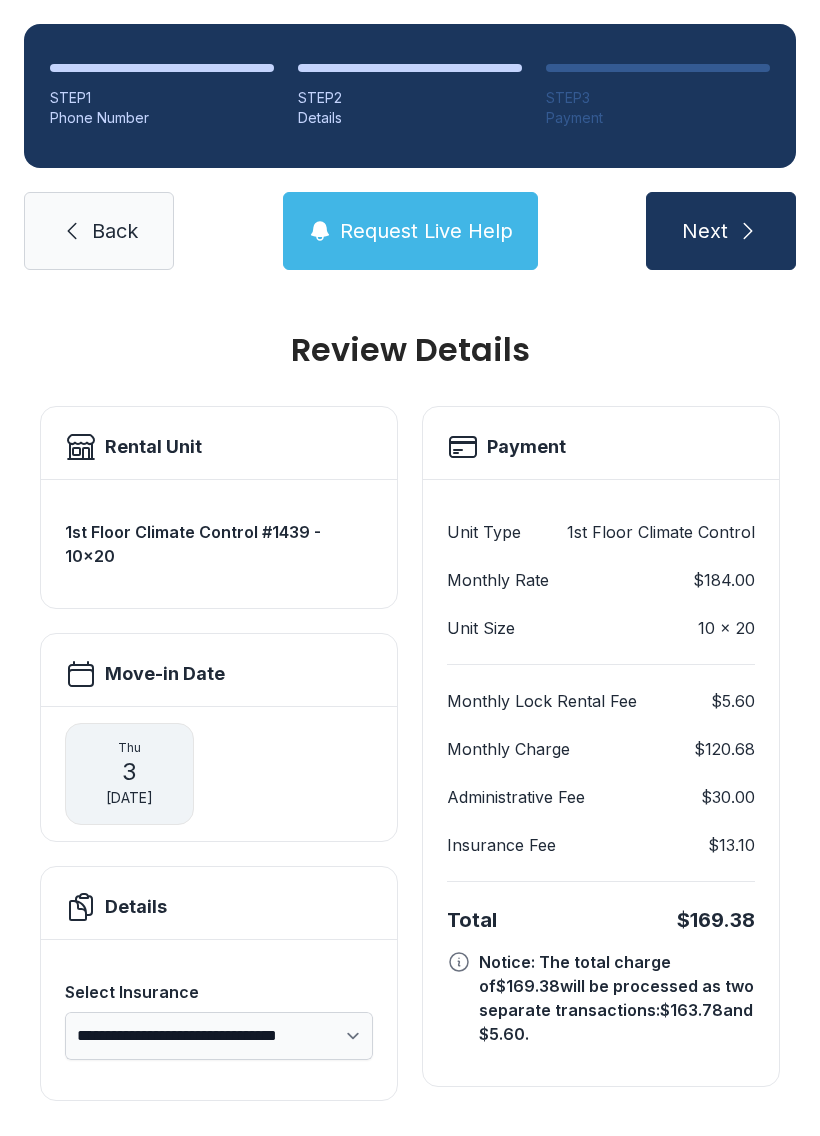 click on "Next" at bounding box center (721, 231) 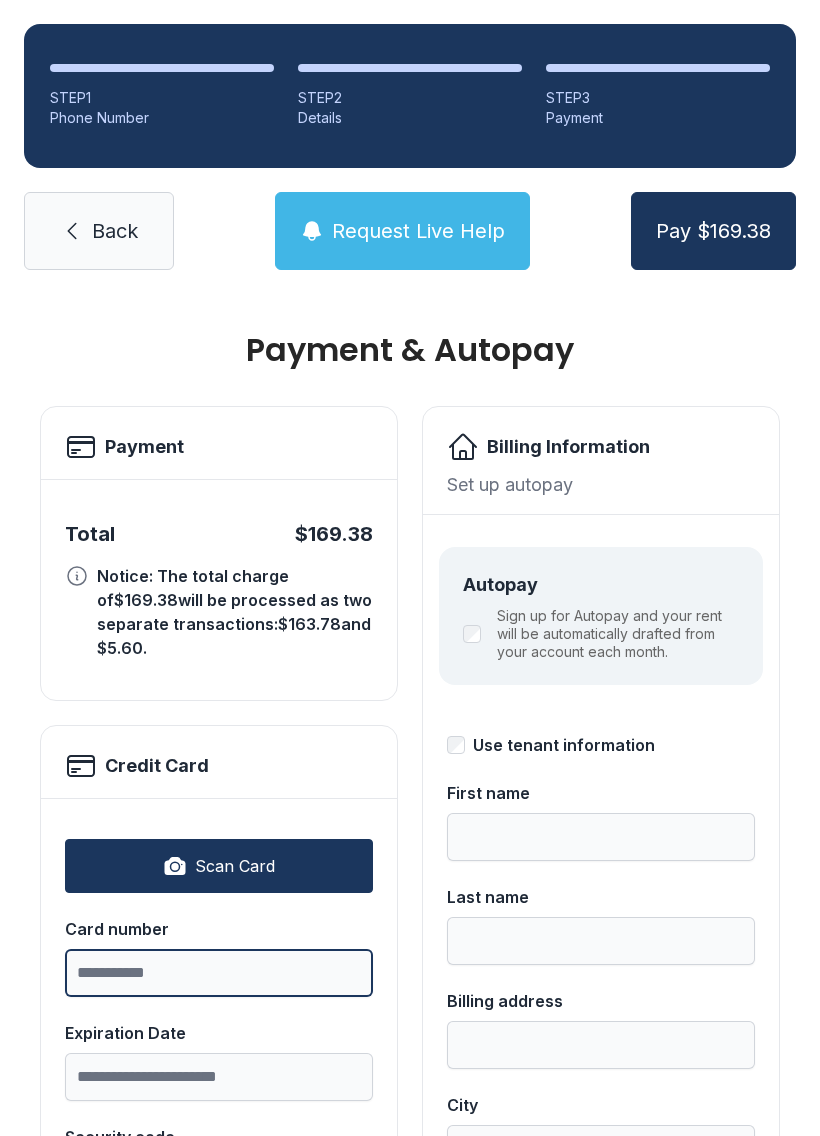 click on "Card number" at bounding box center [219, 973] 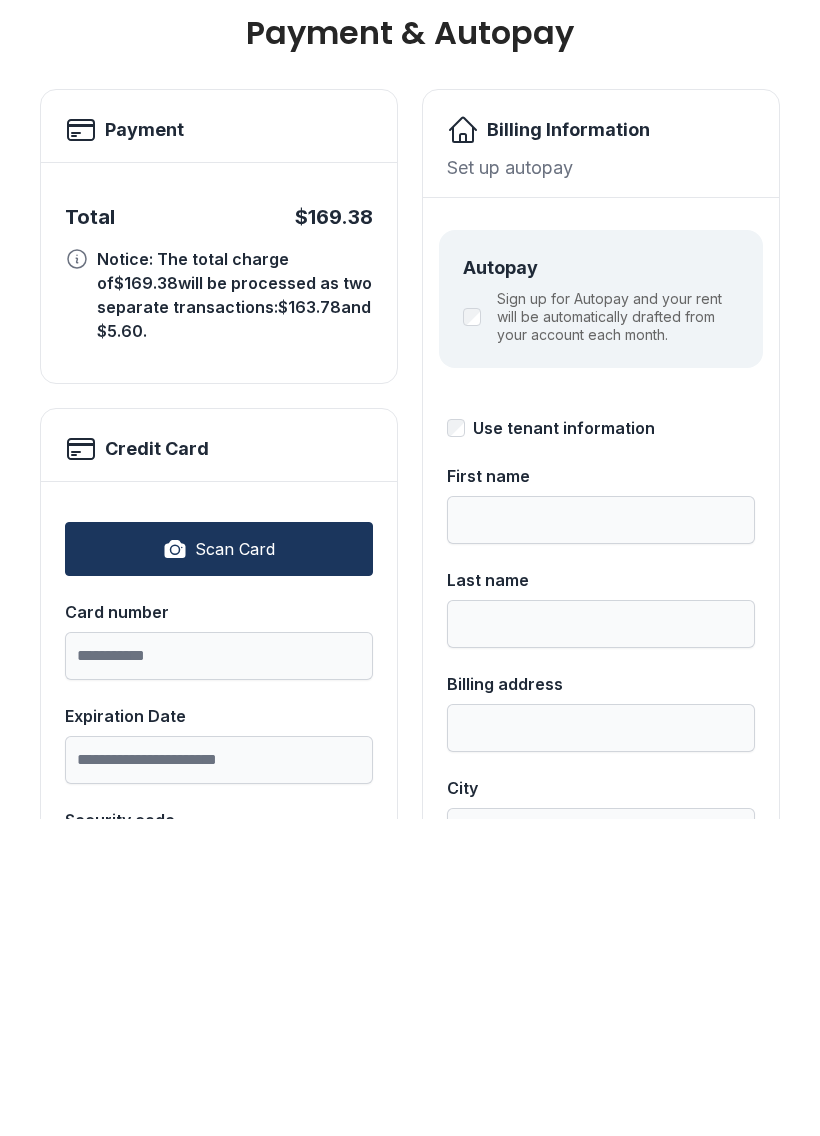 click on "Scan Card" at bounding box center (235, 866) 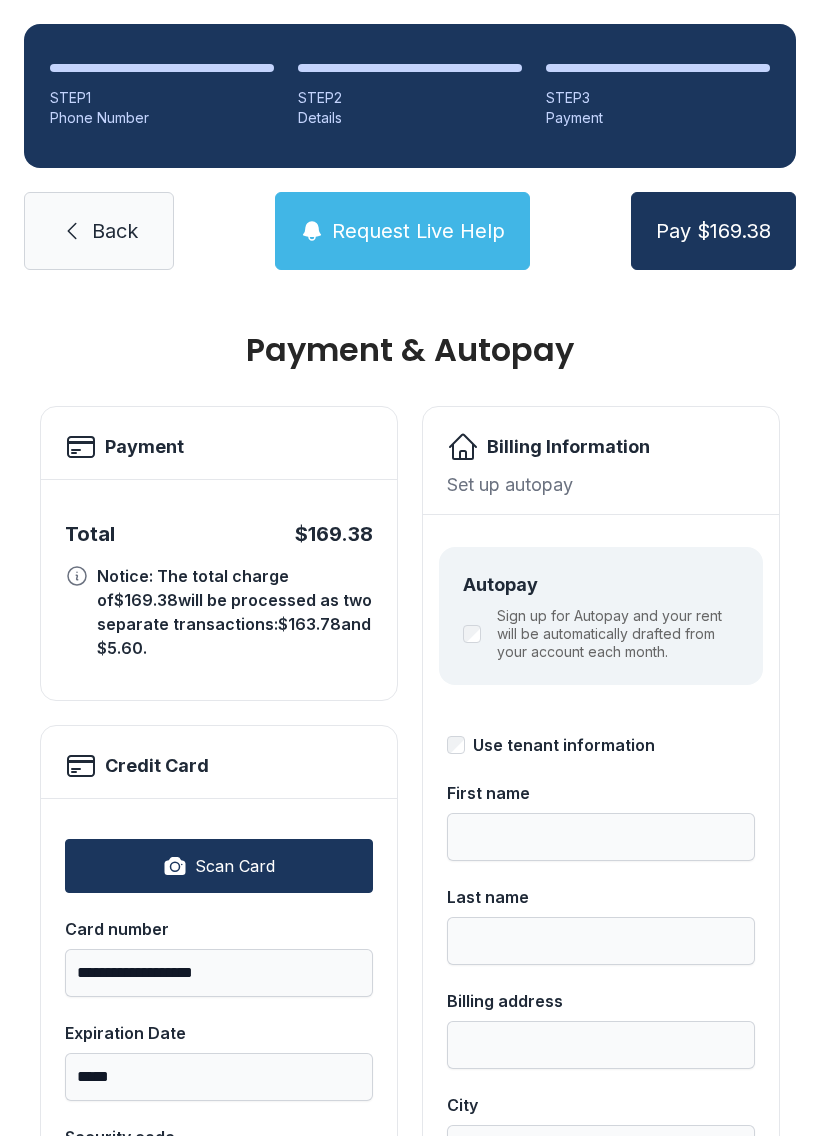 type on "**********" 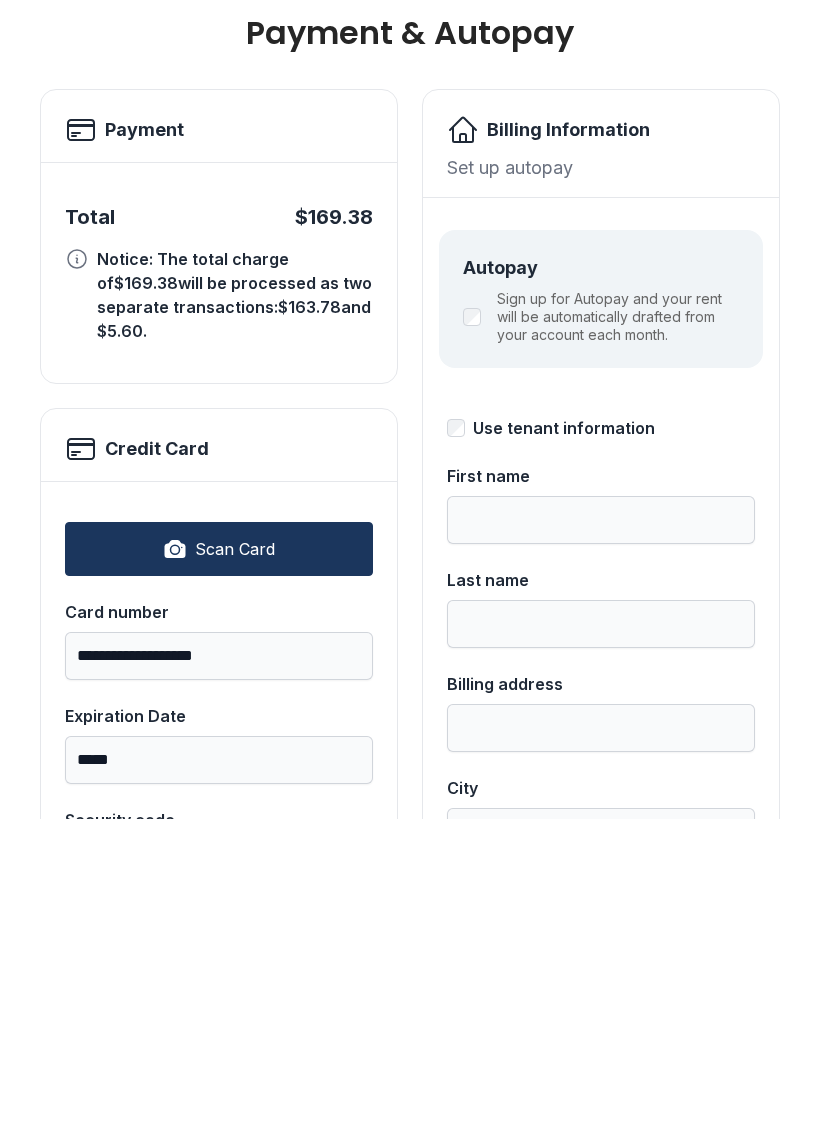 type on "***" 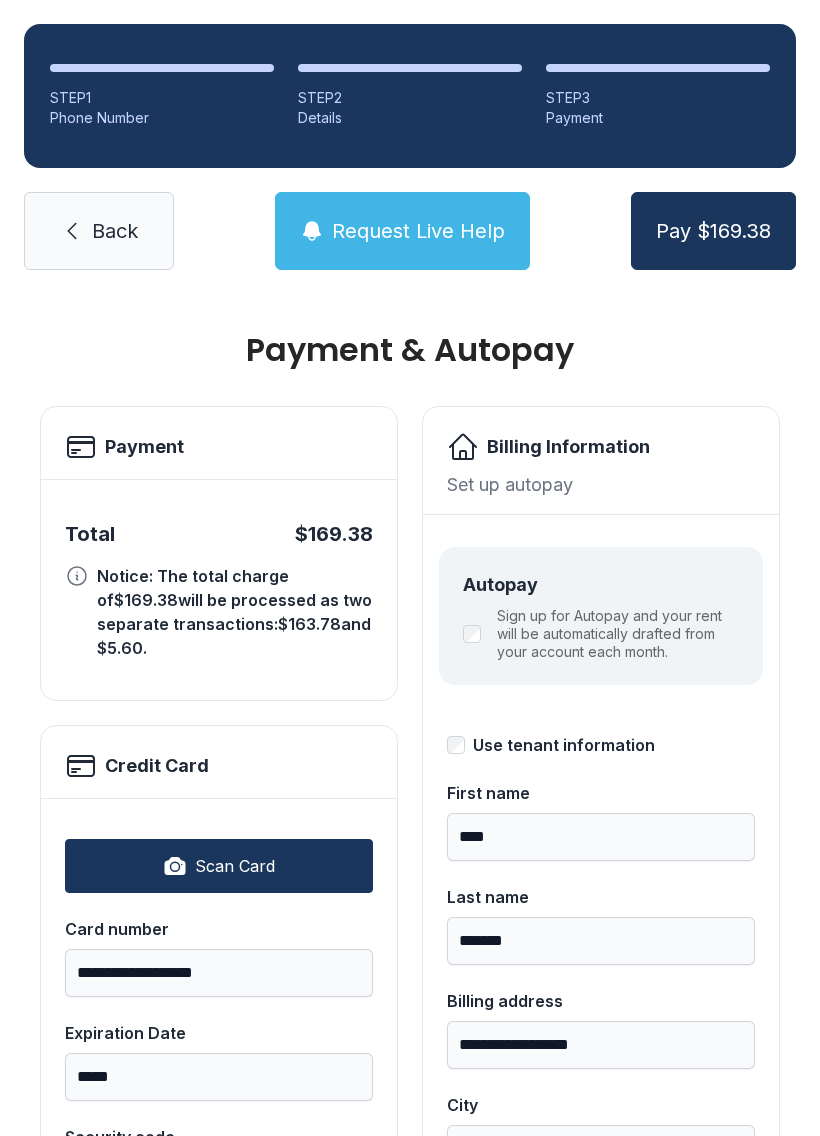scroll, scrollTop: 0, scrollLeft: 0, axis: both 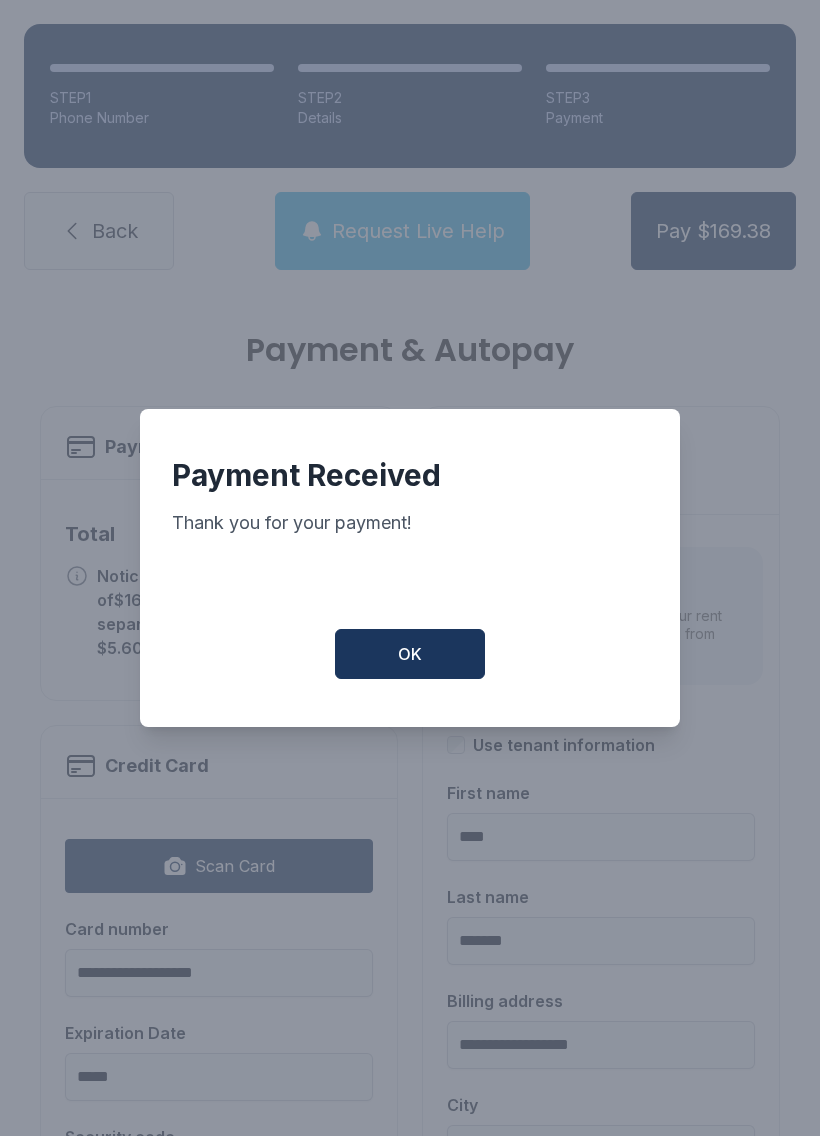 click on "OK" at bounding box center (410, 654) 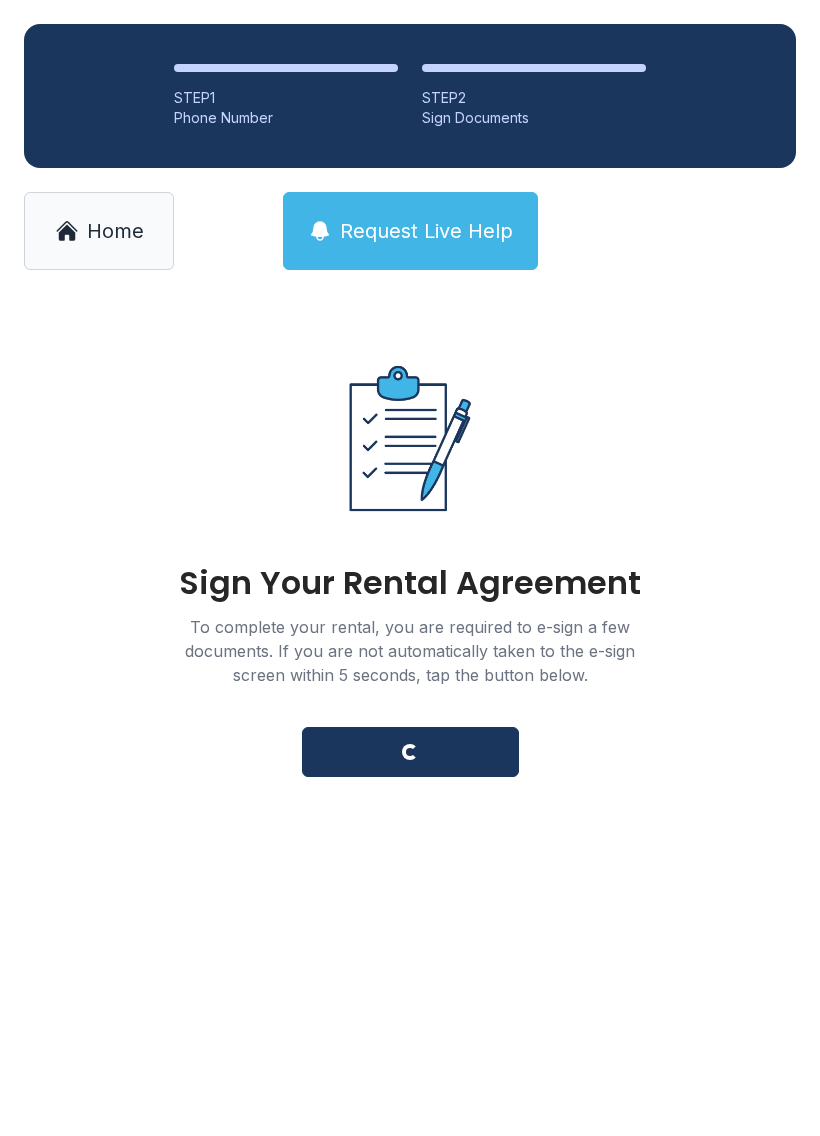 scroll, scrollTop: 0, scrollLeft: 0, axis: both 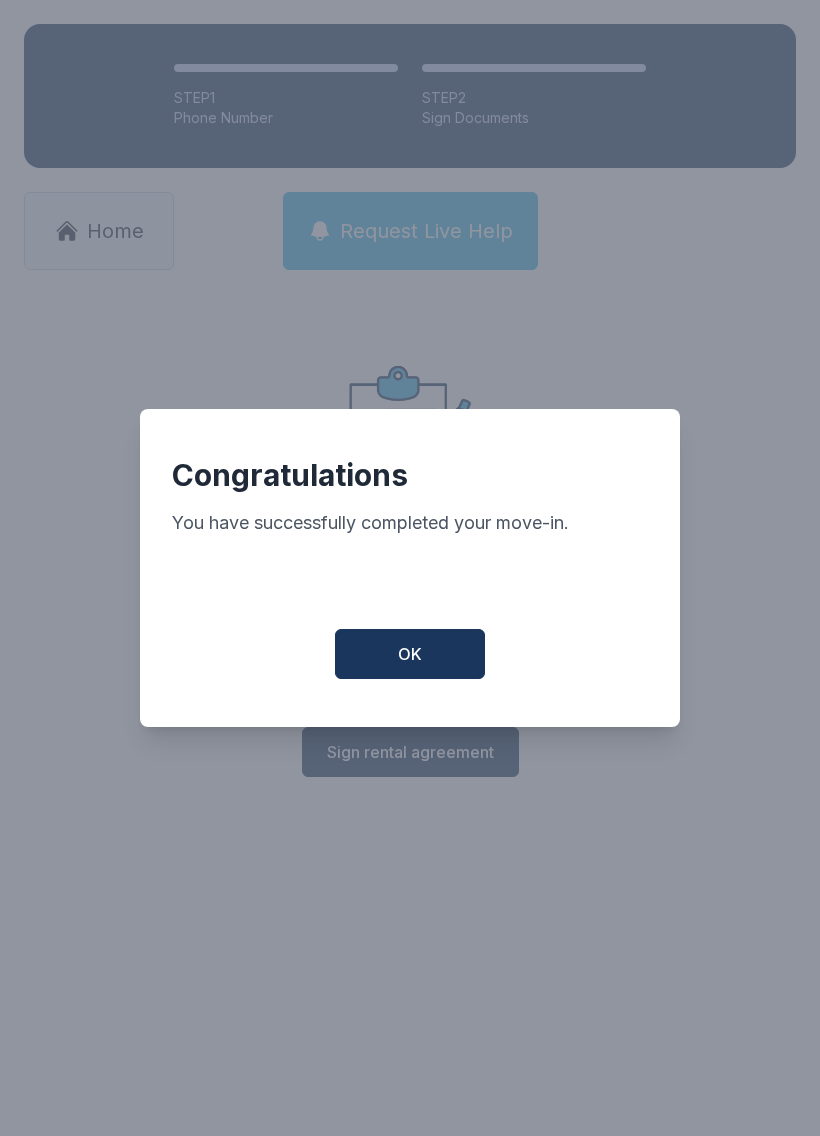 click on "OK" at bounding box center (410, 654) 